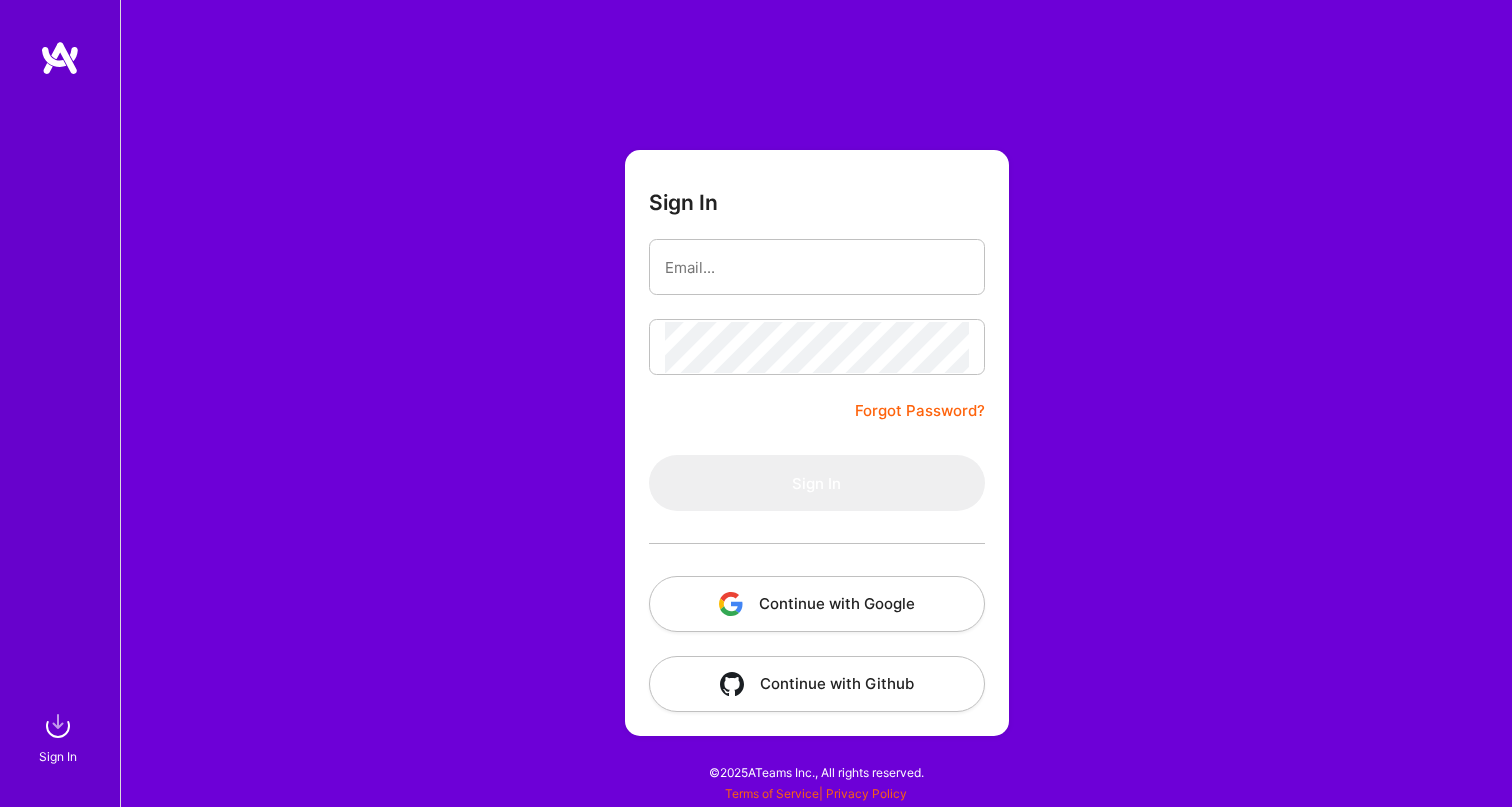 scroll, scrollTop: 0, scrollLeft: 0, axis: both 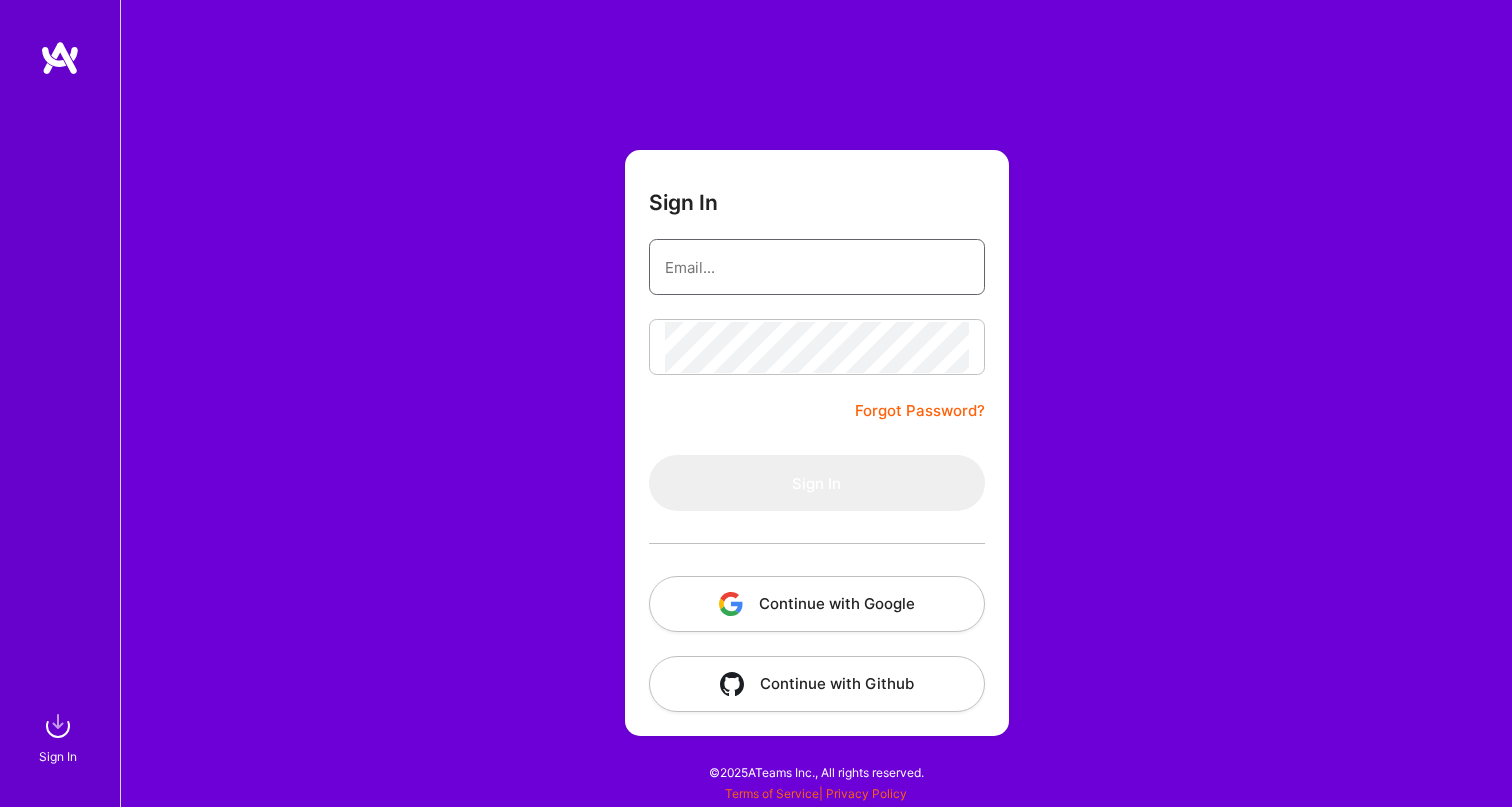 type on "[EMAIL_ADDRESS][DOMAIN_NAME]" 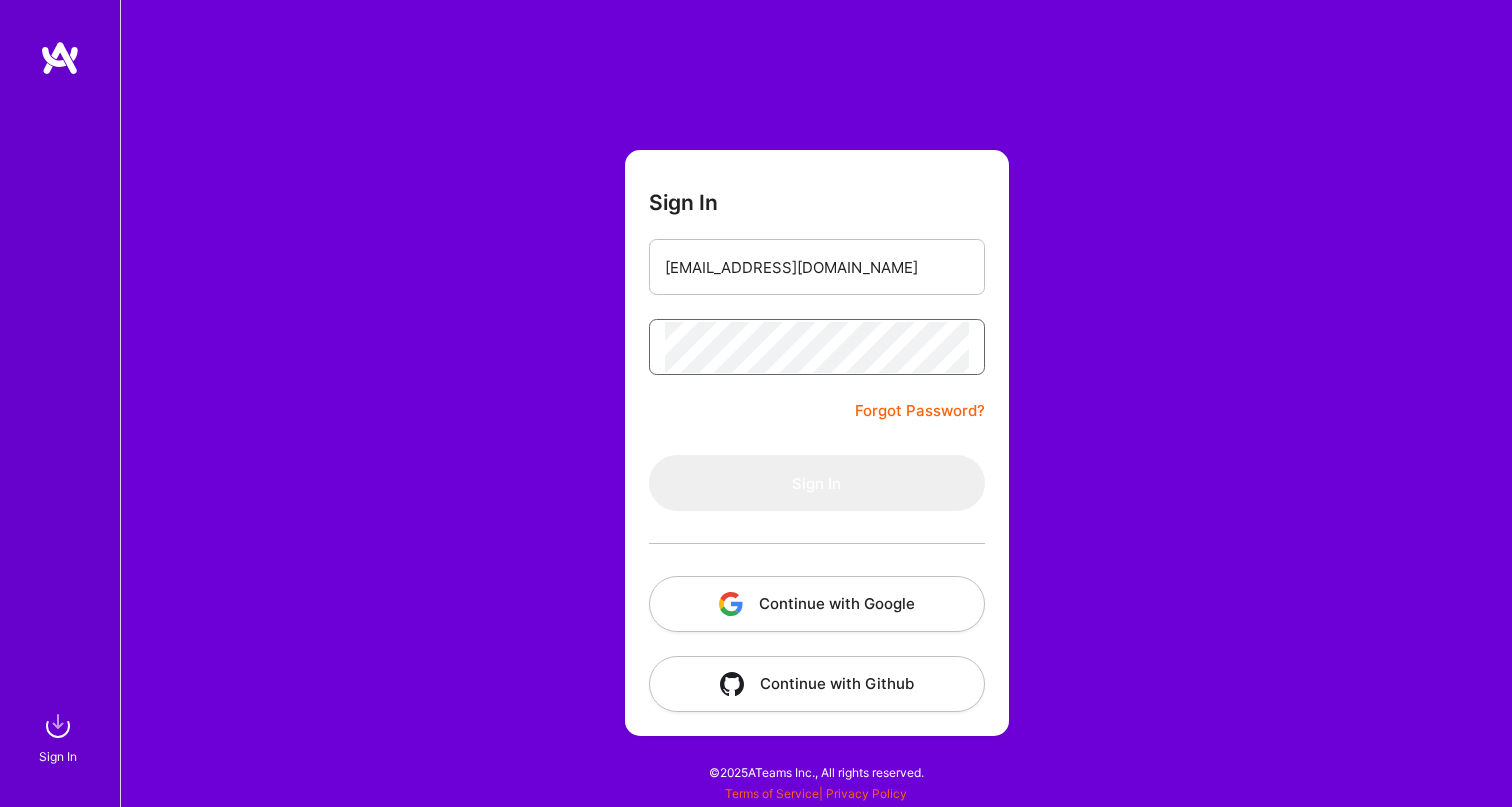 click on "Sign In" at bounding box center [817, 483] 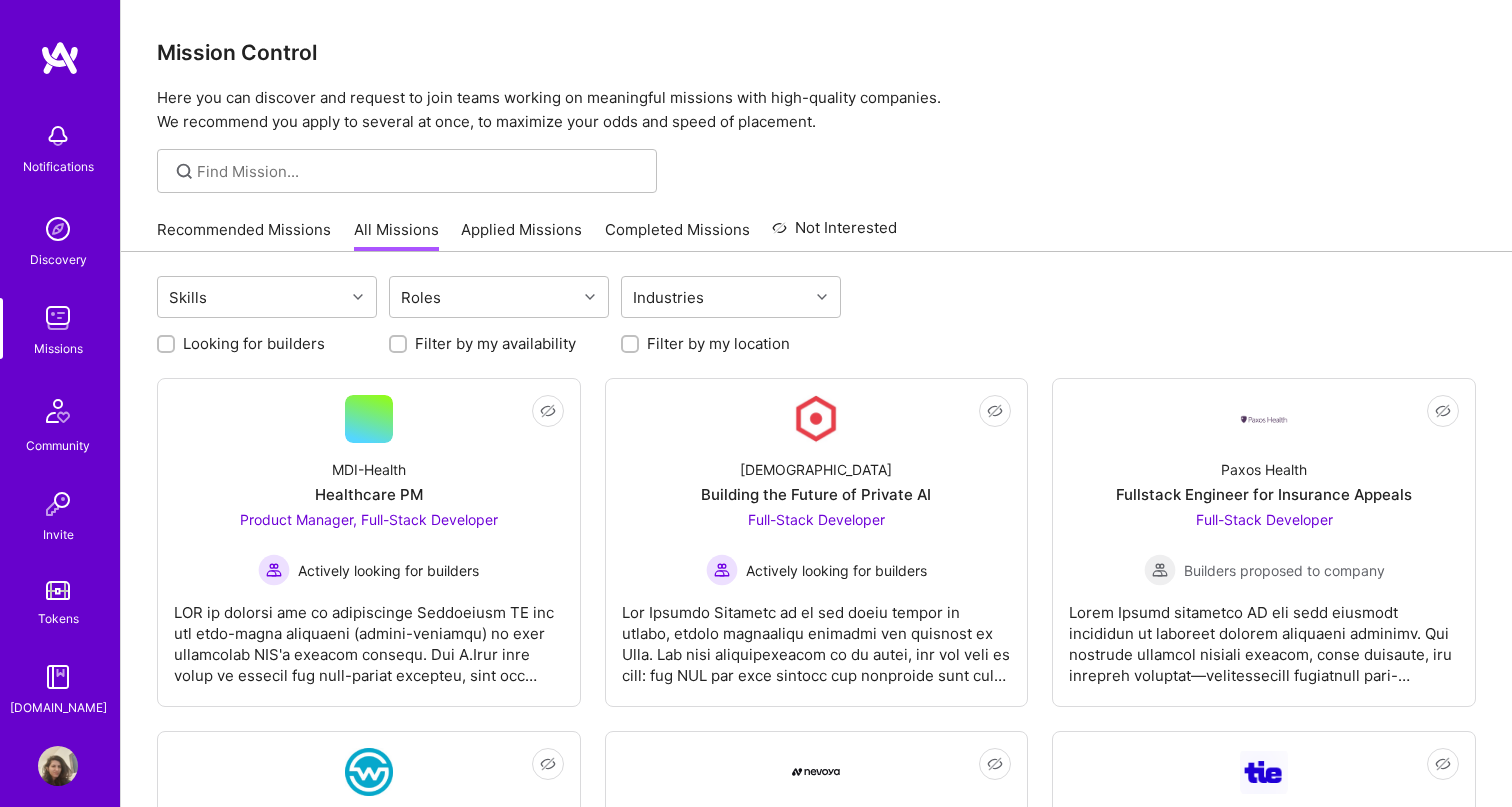 click on "All Missions" at bounding box center (396, 235) 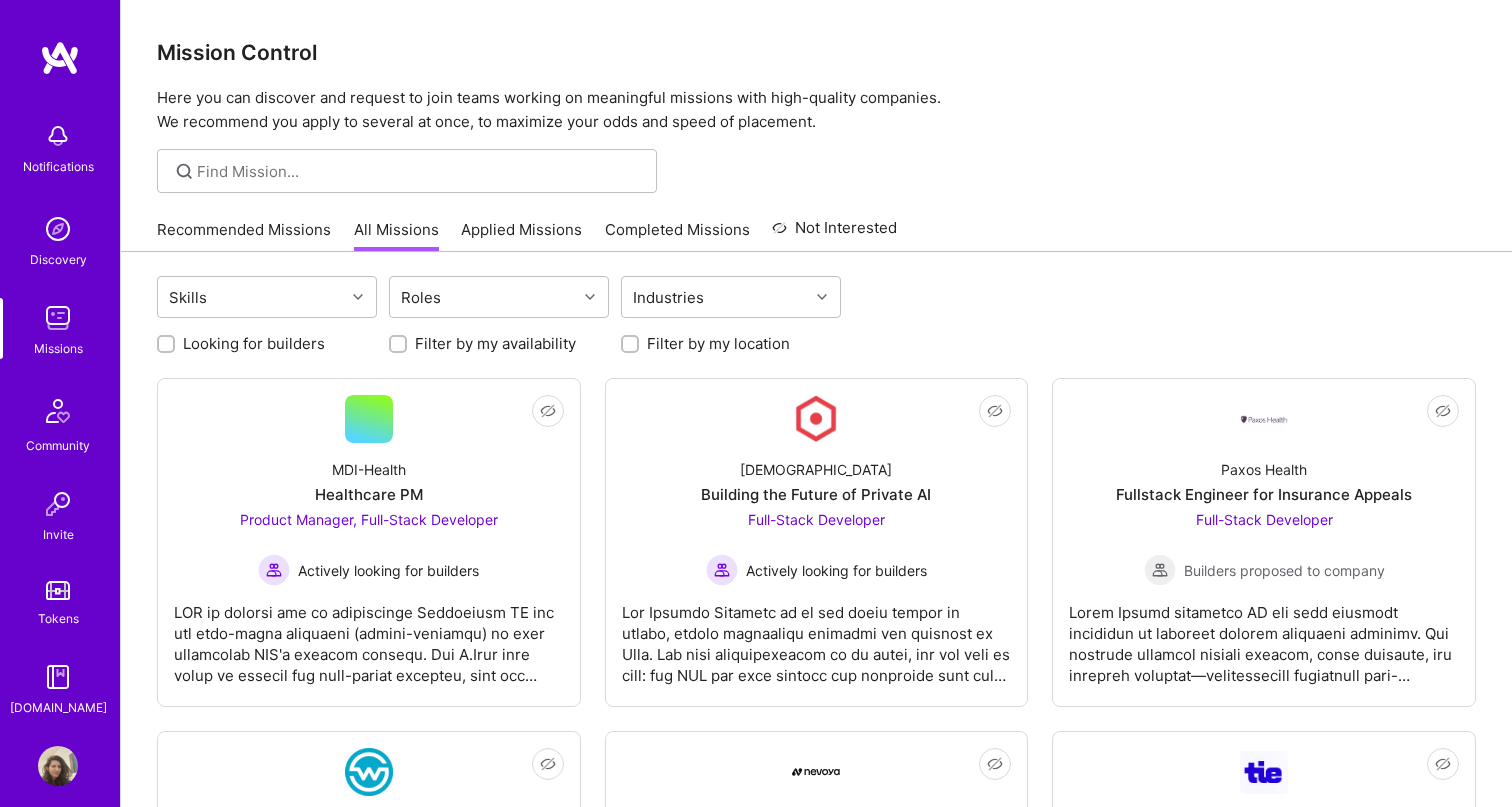 click on "Looking for builders" at bounding box center (254, 343) 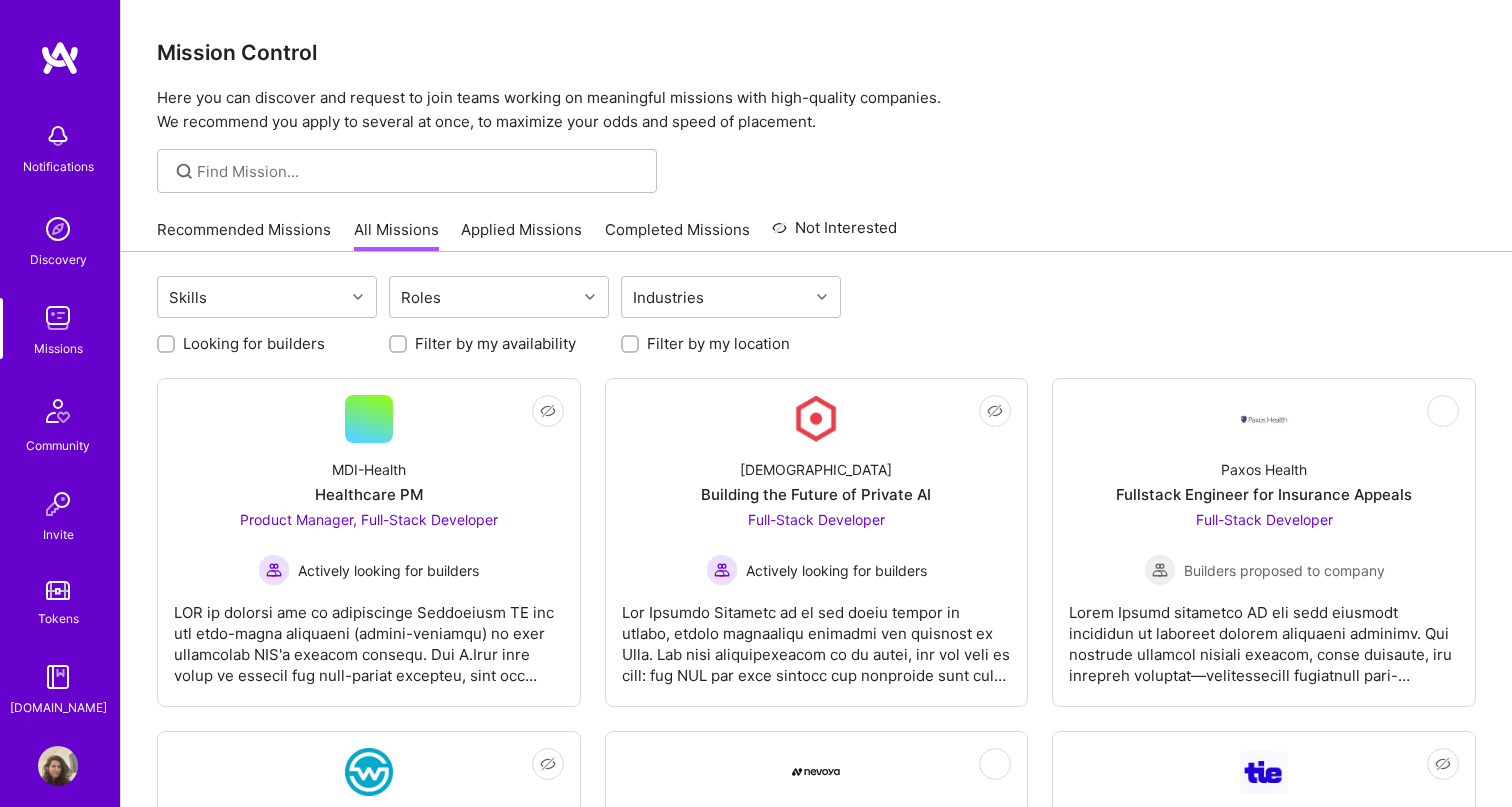 checkbox on "true" 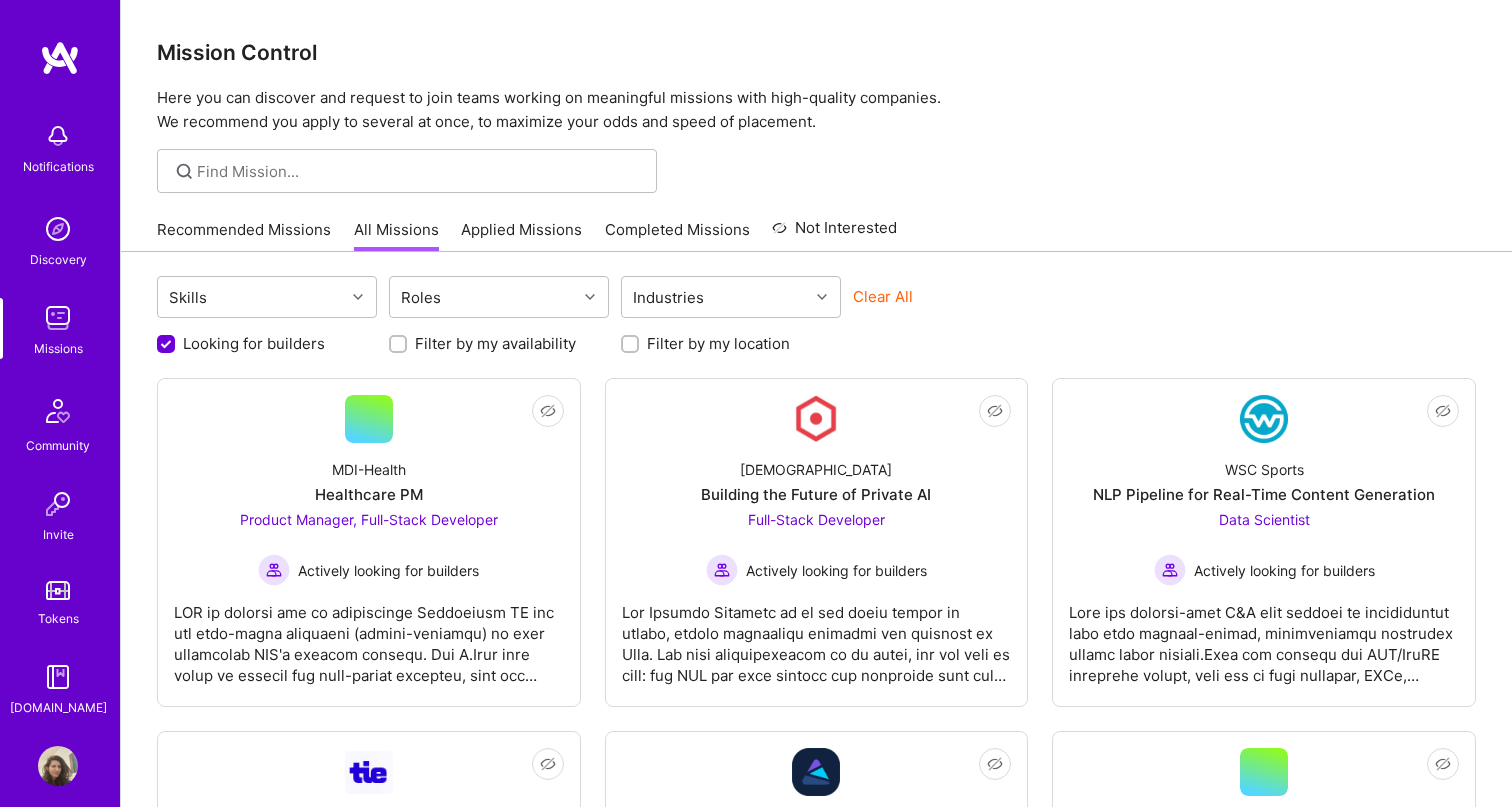 click on "Filter by my location" at bounding box center [632, 345] 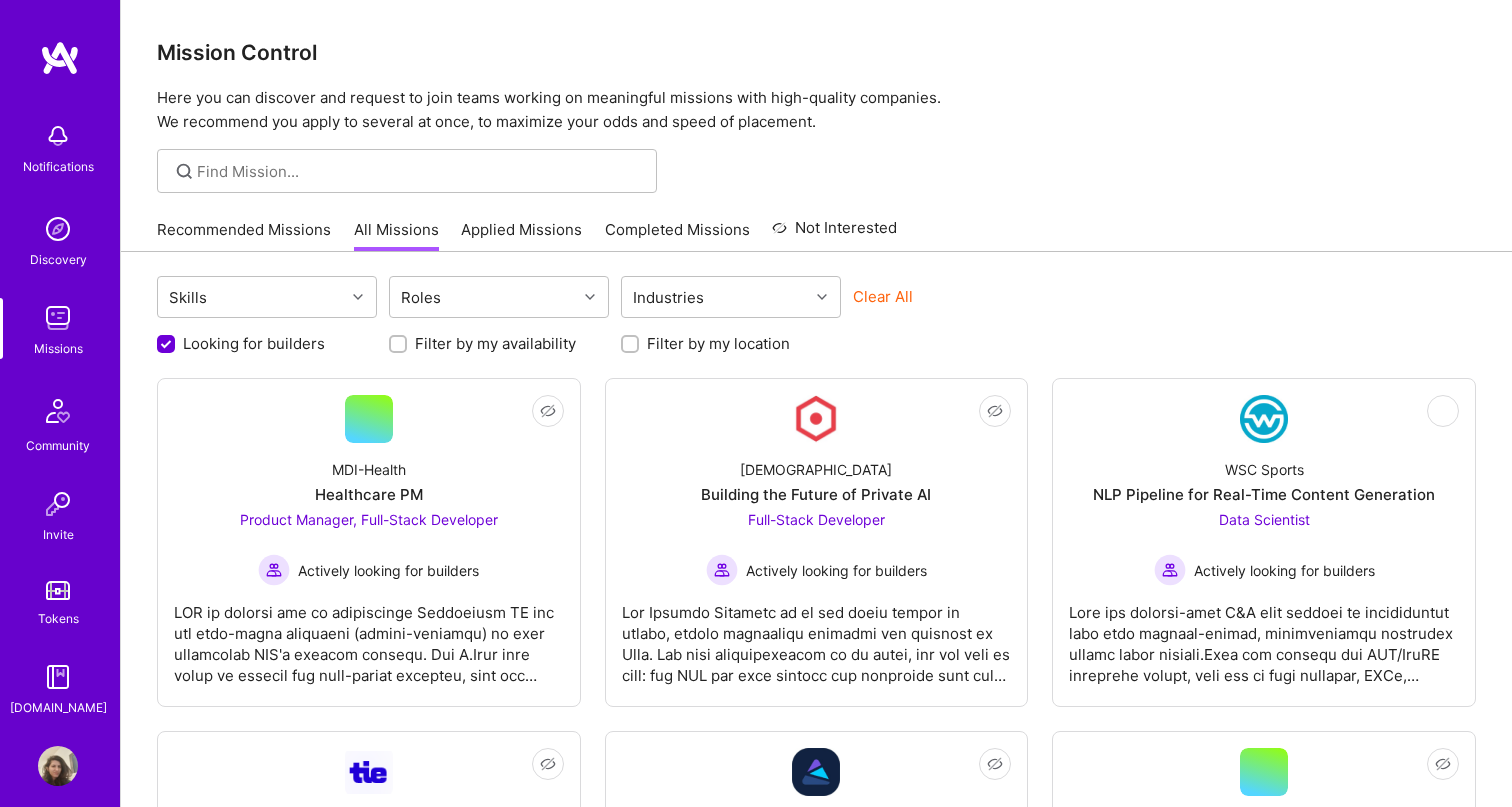 checkbox on "true" 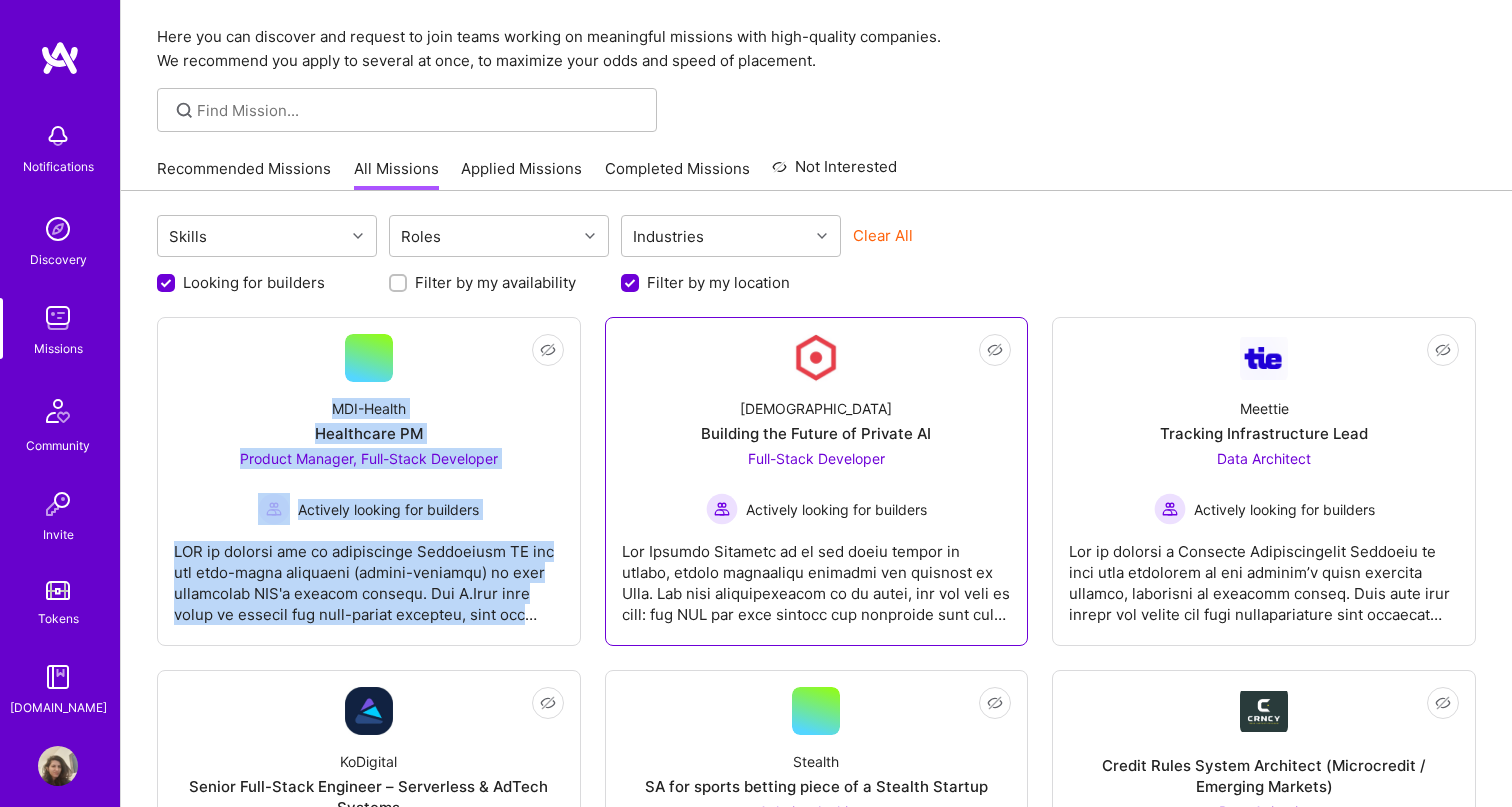 scroll, scrollTop: 67, scrollLeft: 0, axis: vertical 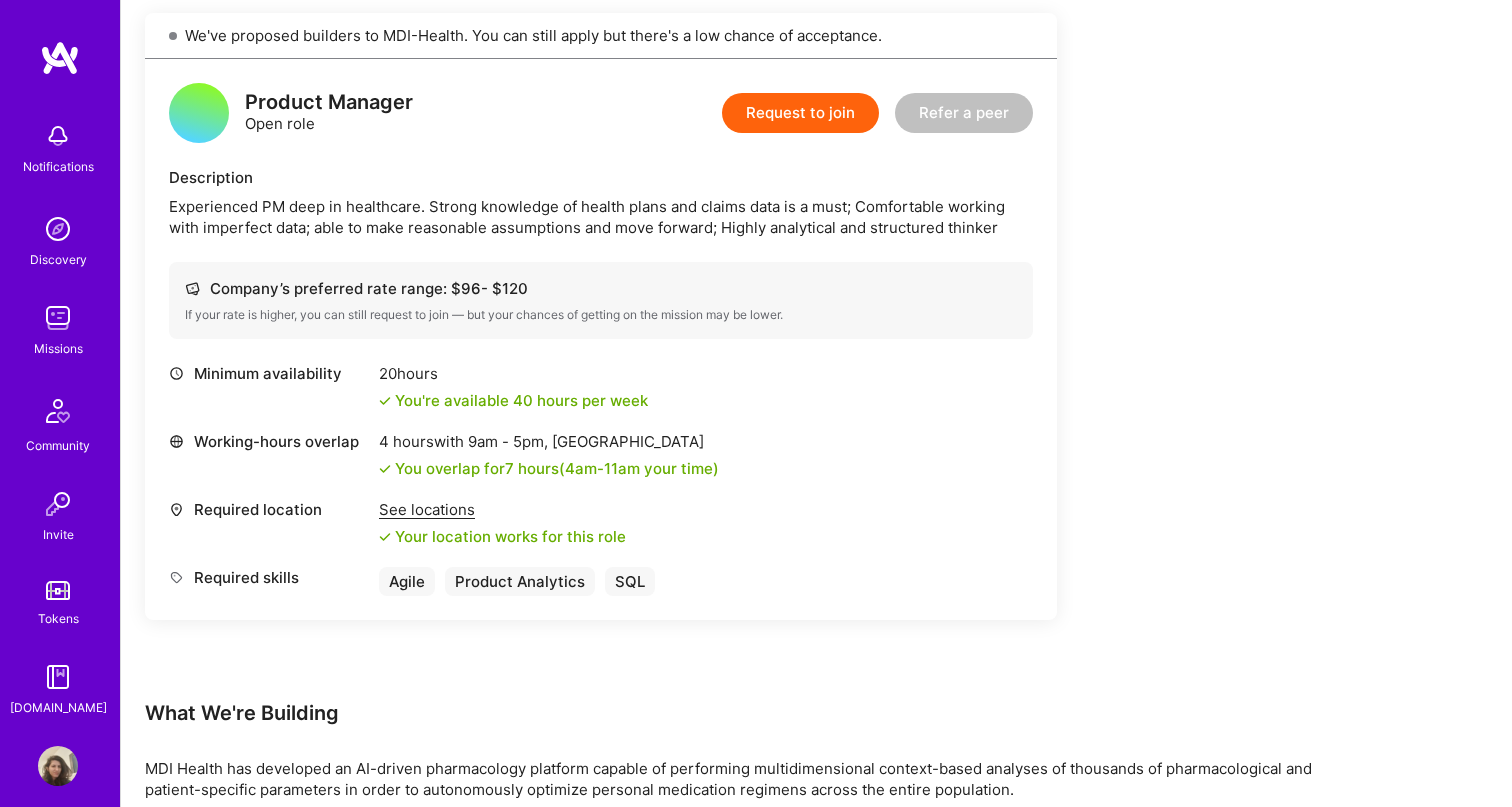 click on "Request to join" at bounding box center [800, 113] 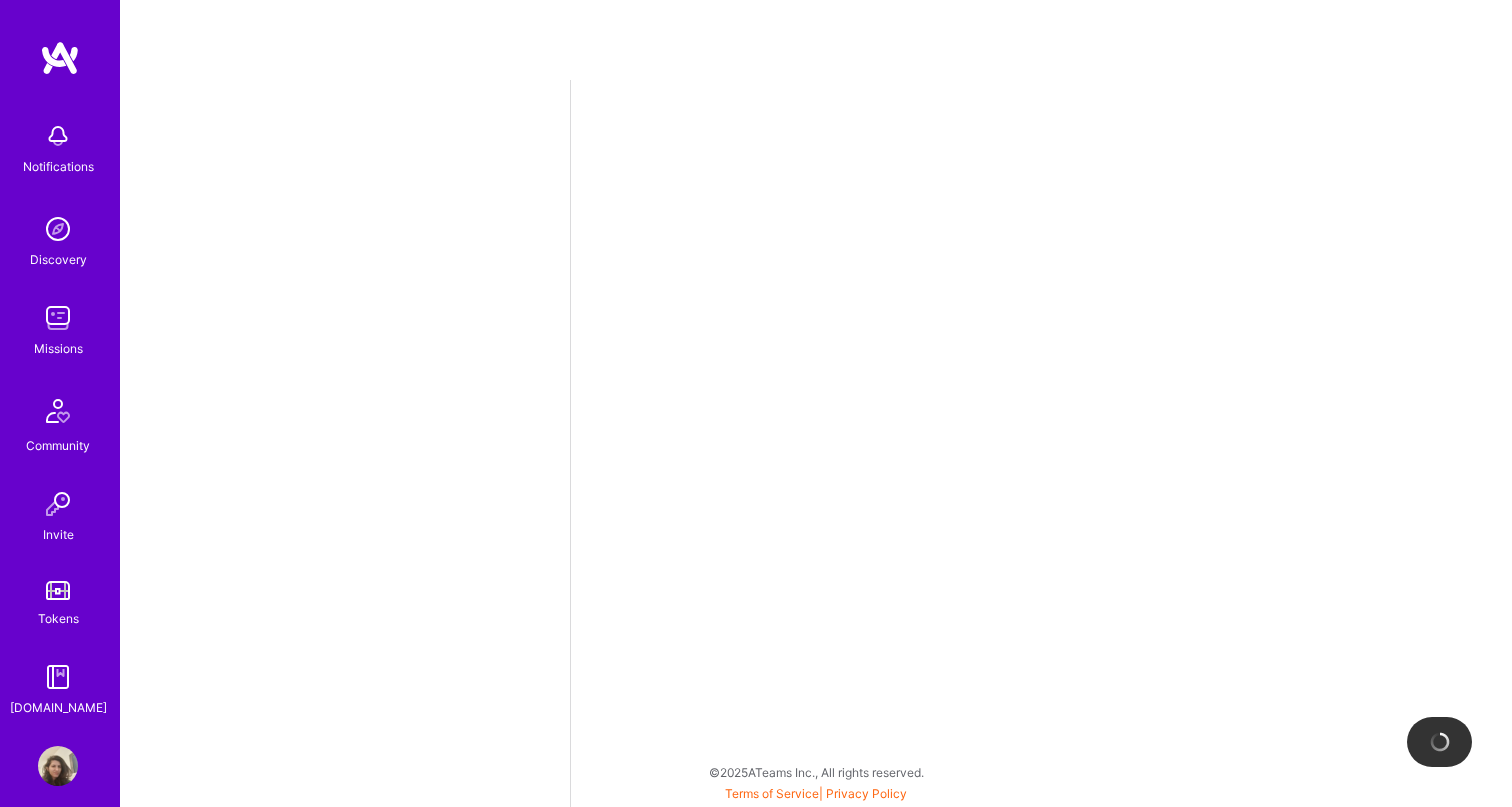 scroll, scrollTop: 0, scrollLeft: 0, axis: both 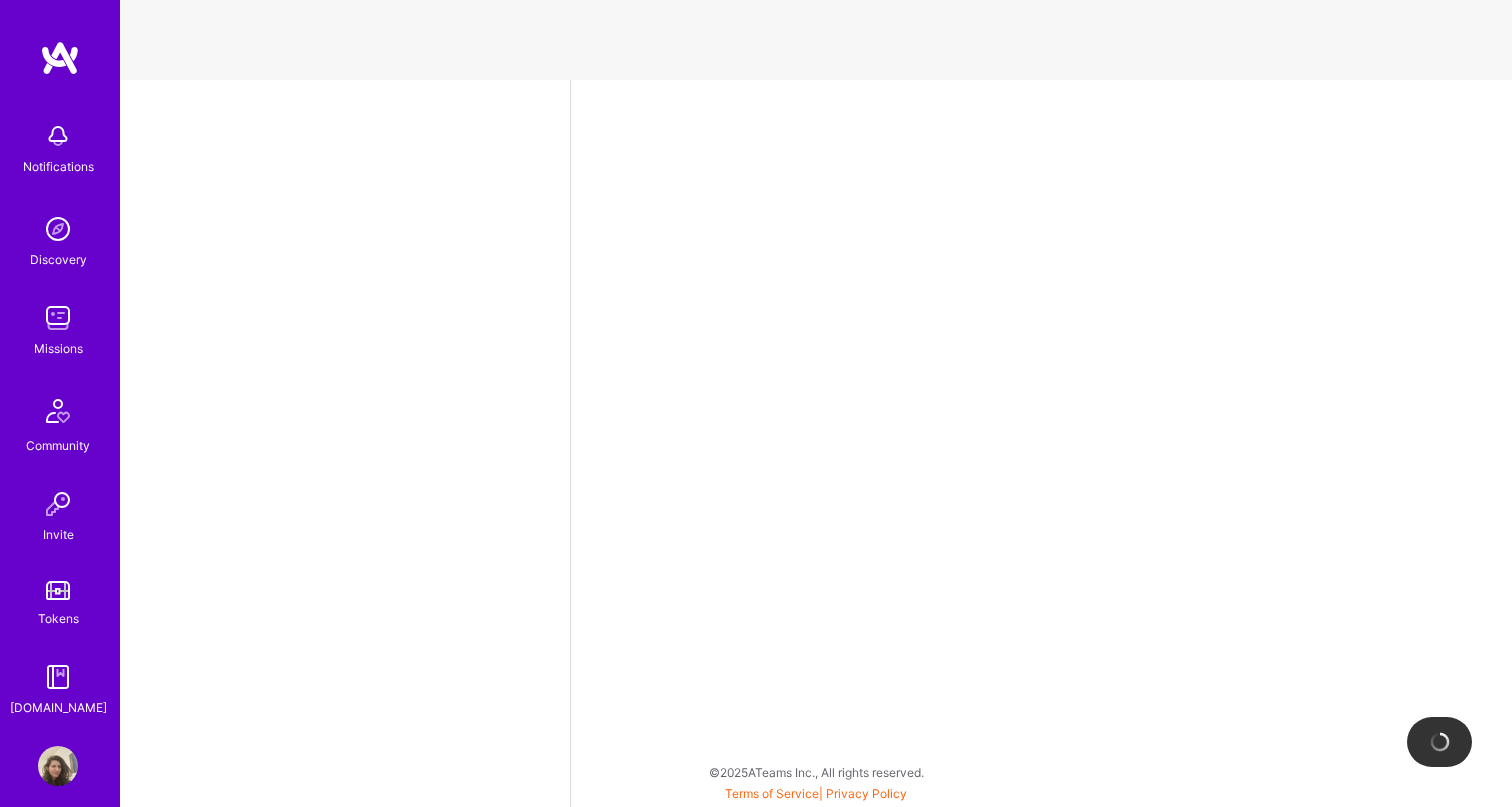 select on "IL" 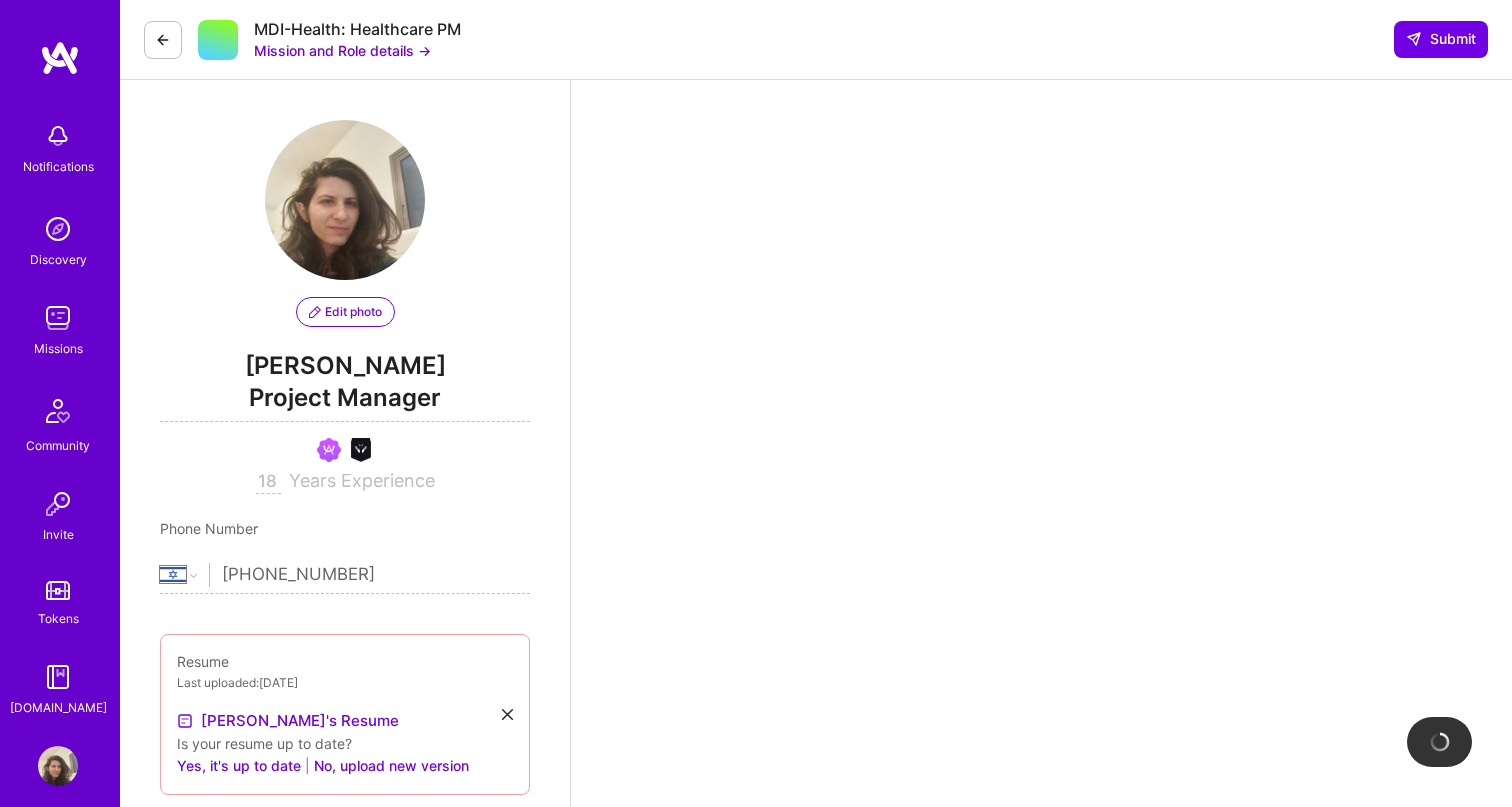 scroll, scrollTop: 505, scrollLeft: 0, axis: vertical 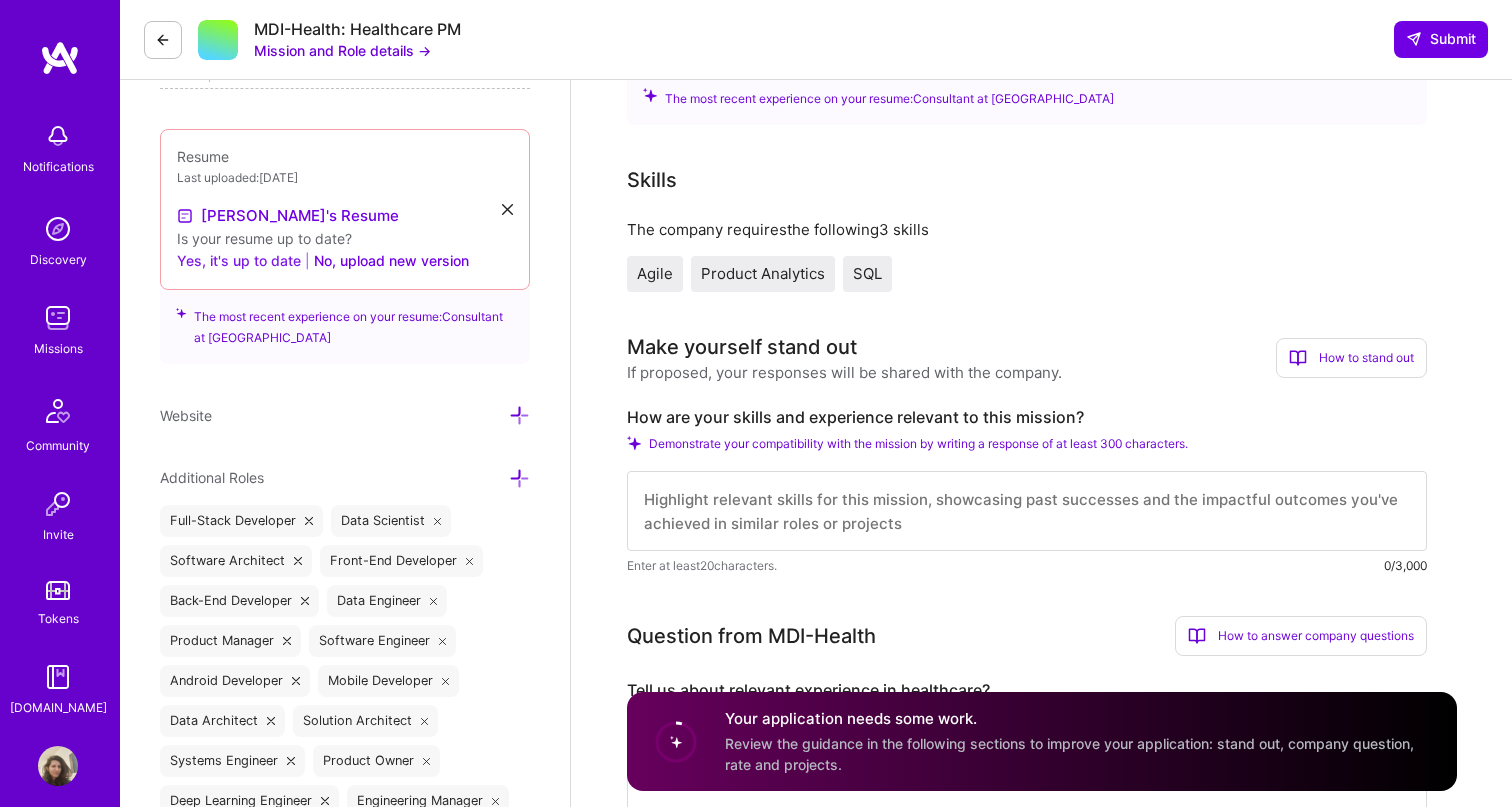 click on "Yes, it's up to date" at bounding box center (239, 261) 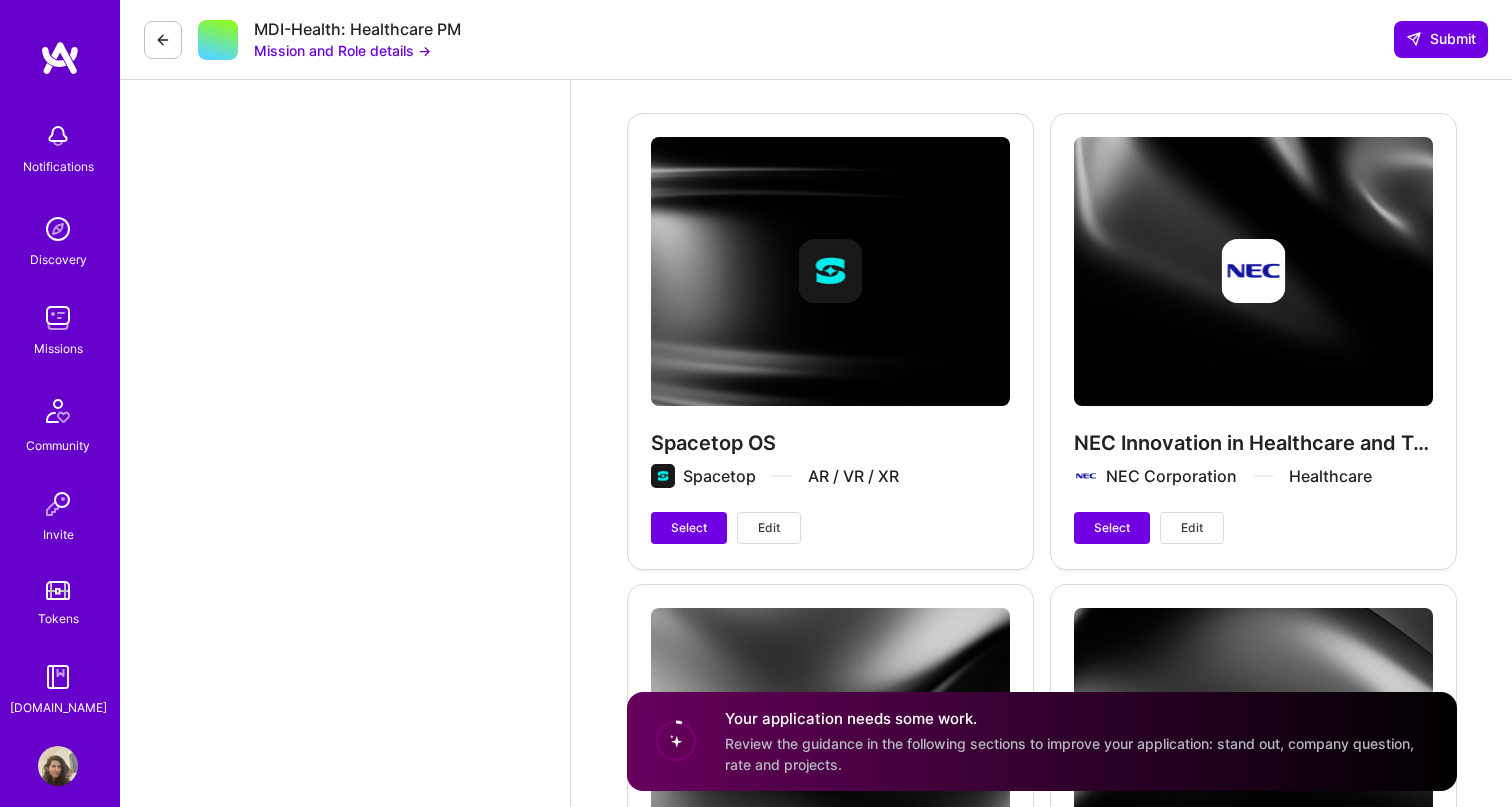 scroll, scrollTop: 3617, scrollLeft: 0, axis: vertical 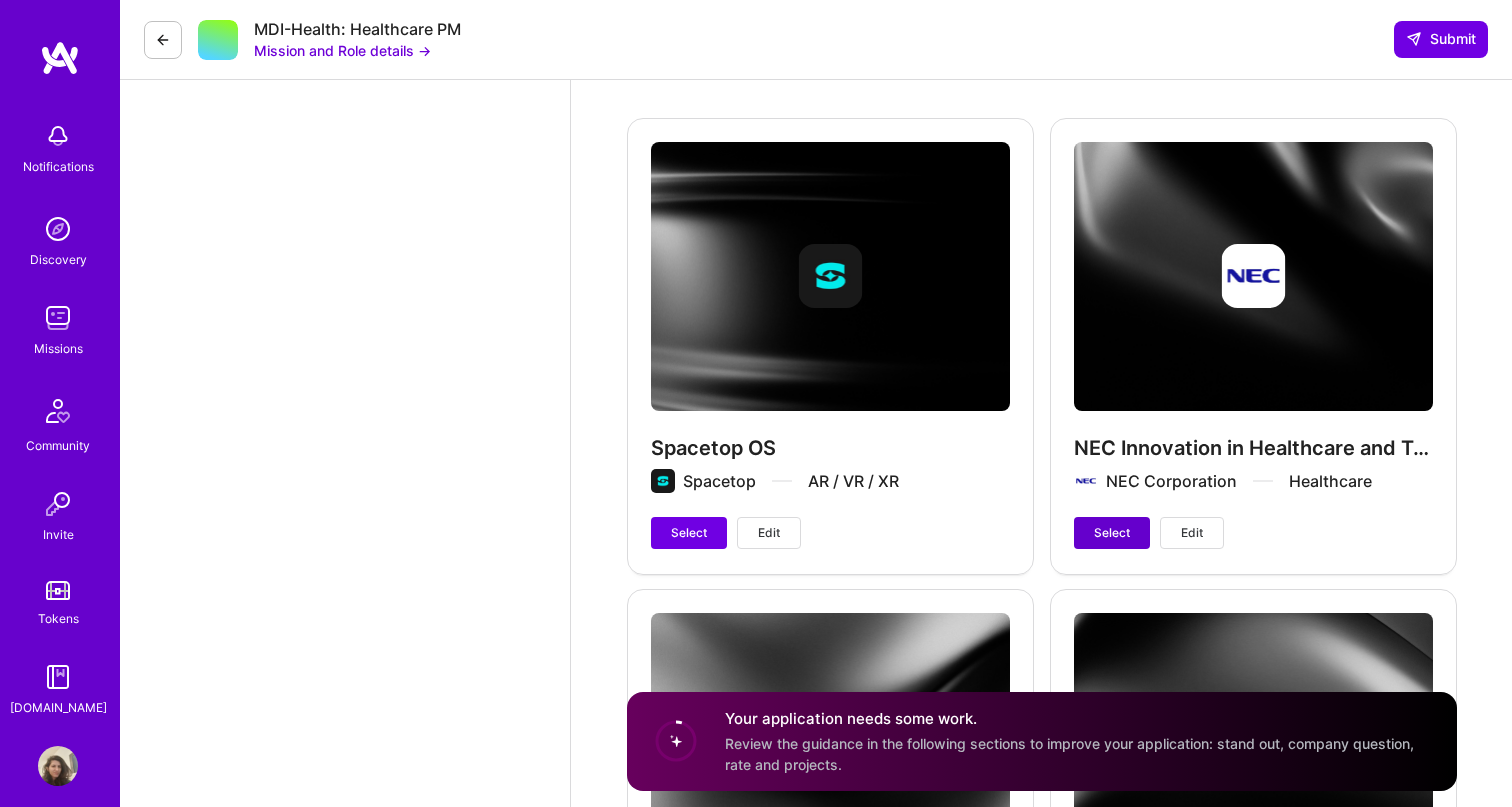 click on "Select" at bounding box center (1112, 533) 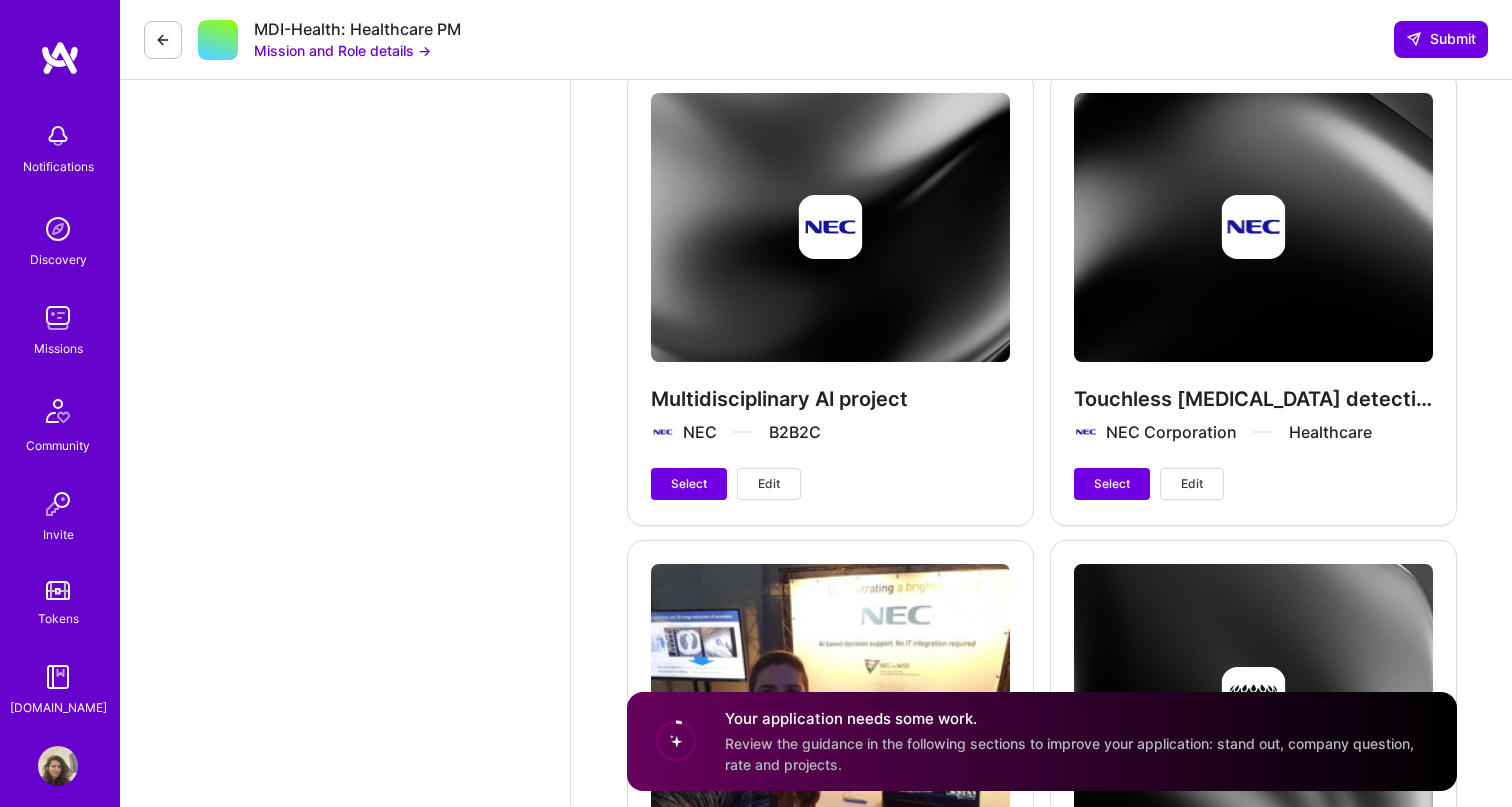scroll, scrollTop: 4134, scrollLeft: 0, axis: vertical 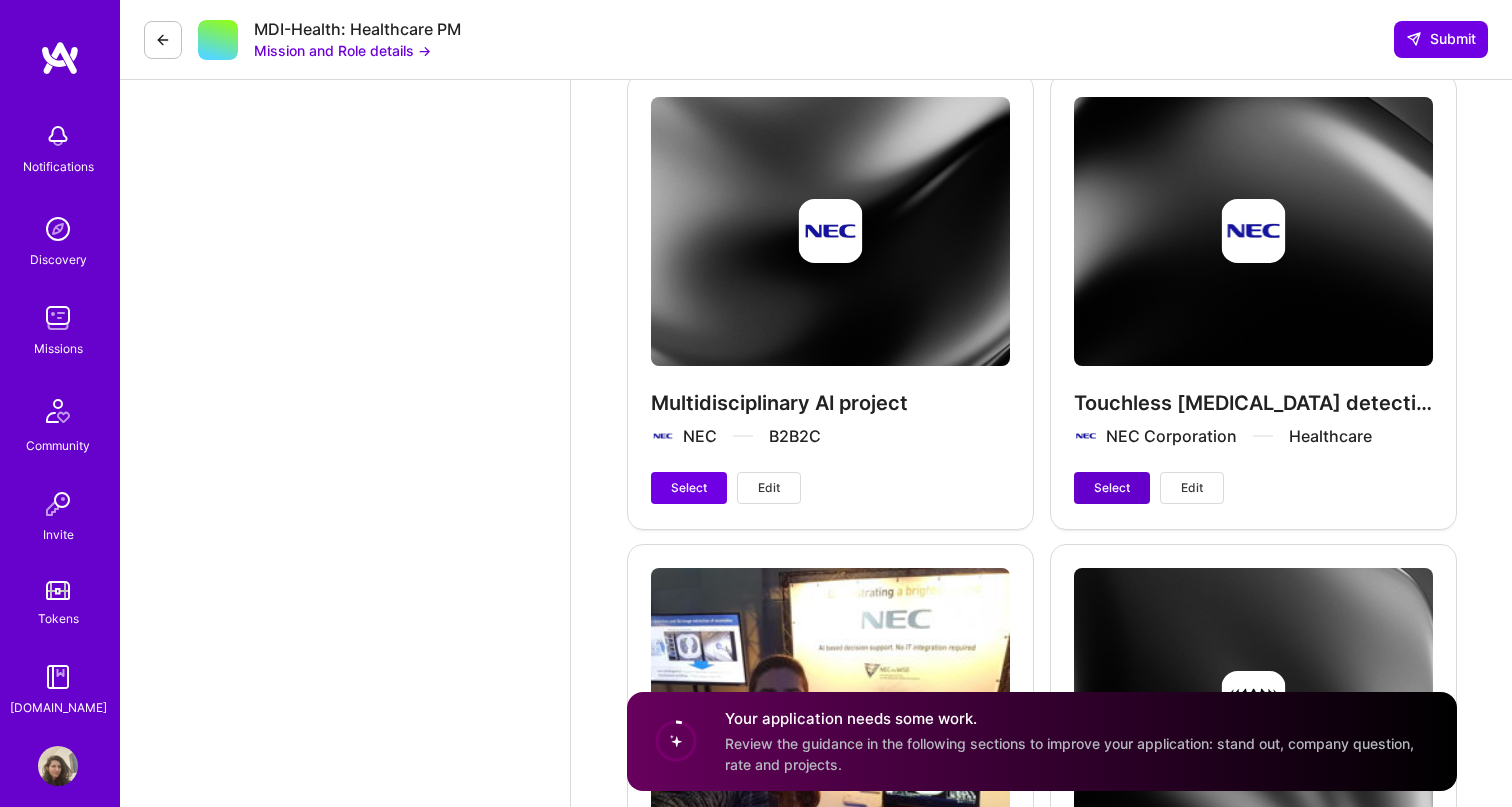 click on "Select" at bounding box center (1112, 488) 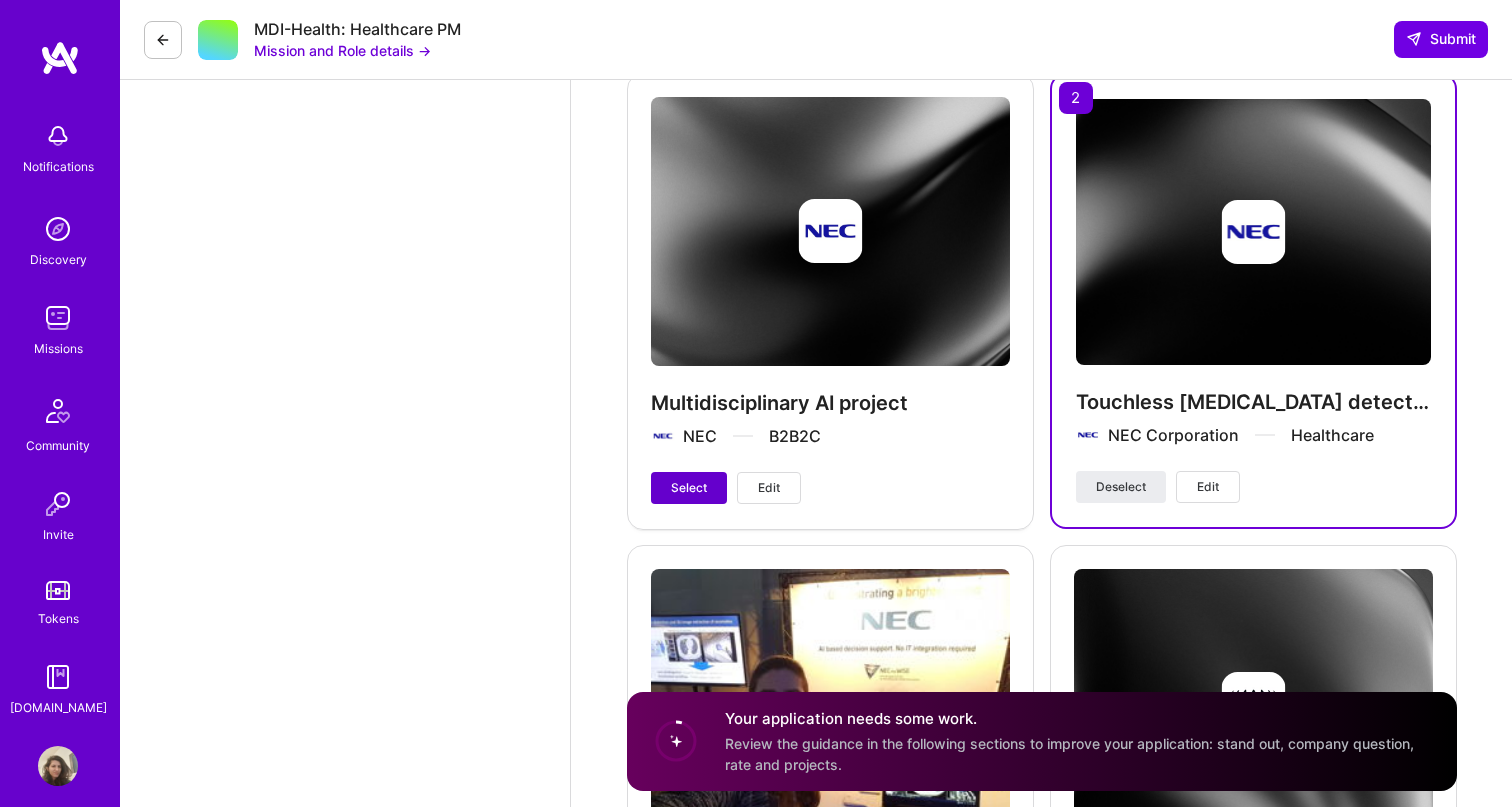 click on "Select" at bounding box center (689, 488) 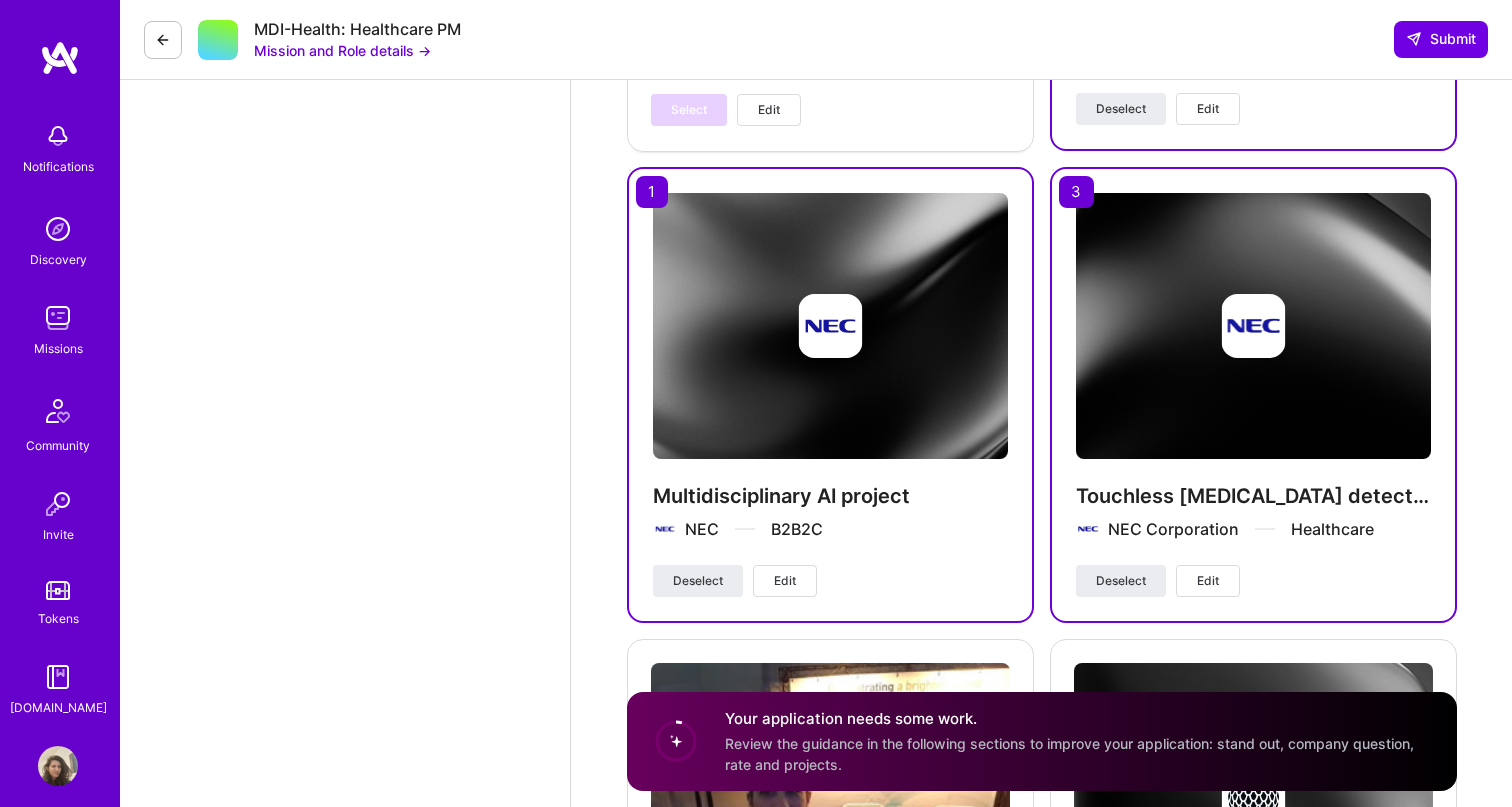 scroll, scrollTop: 4032, scrollLeft: 0, axis: vertical 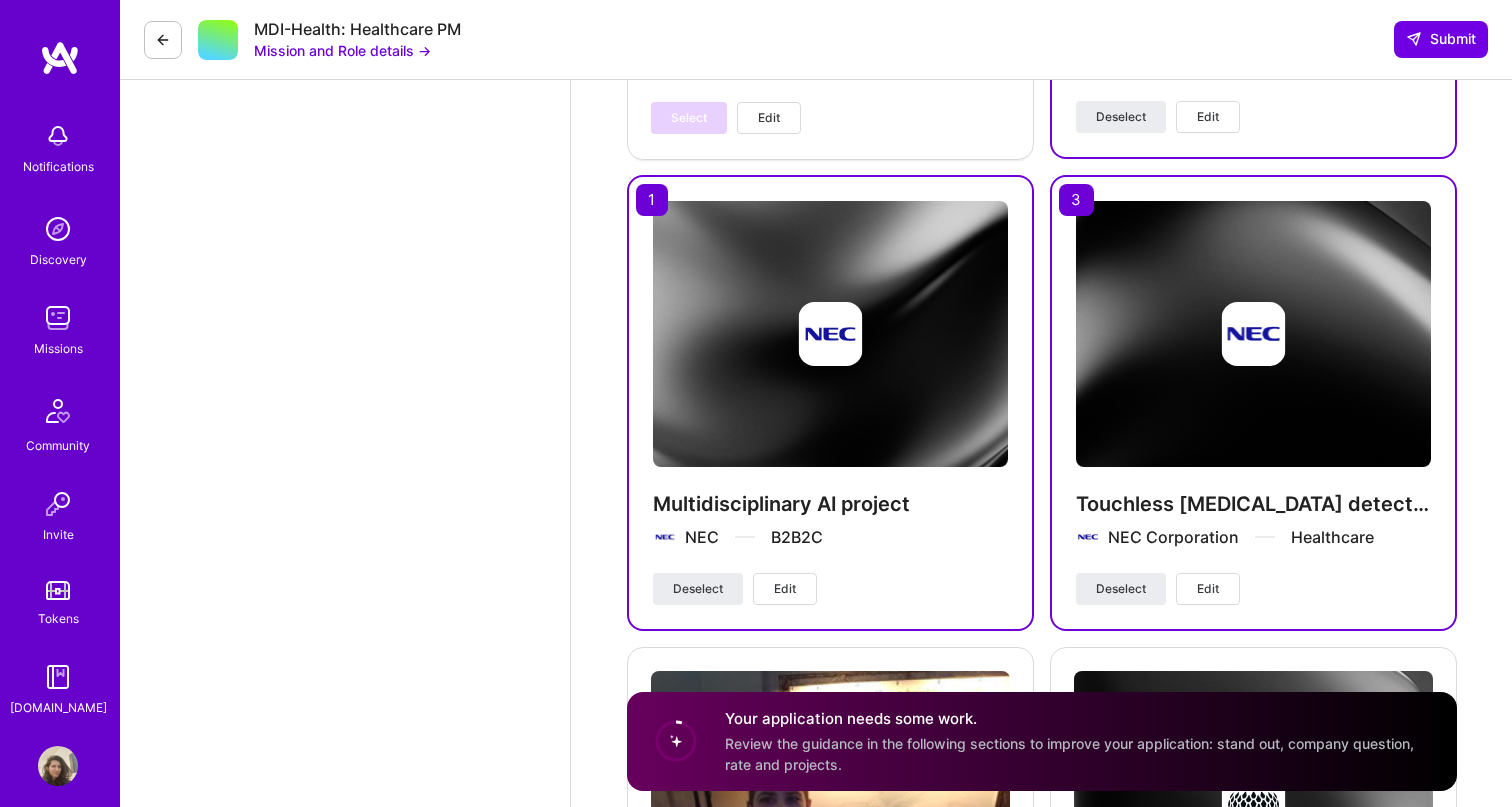 click on "Multidisciplinary AI project NEC   B2B2C Deselect Edit" at bounding box center (830, 403) 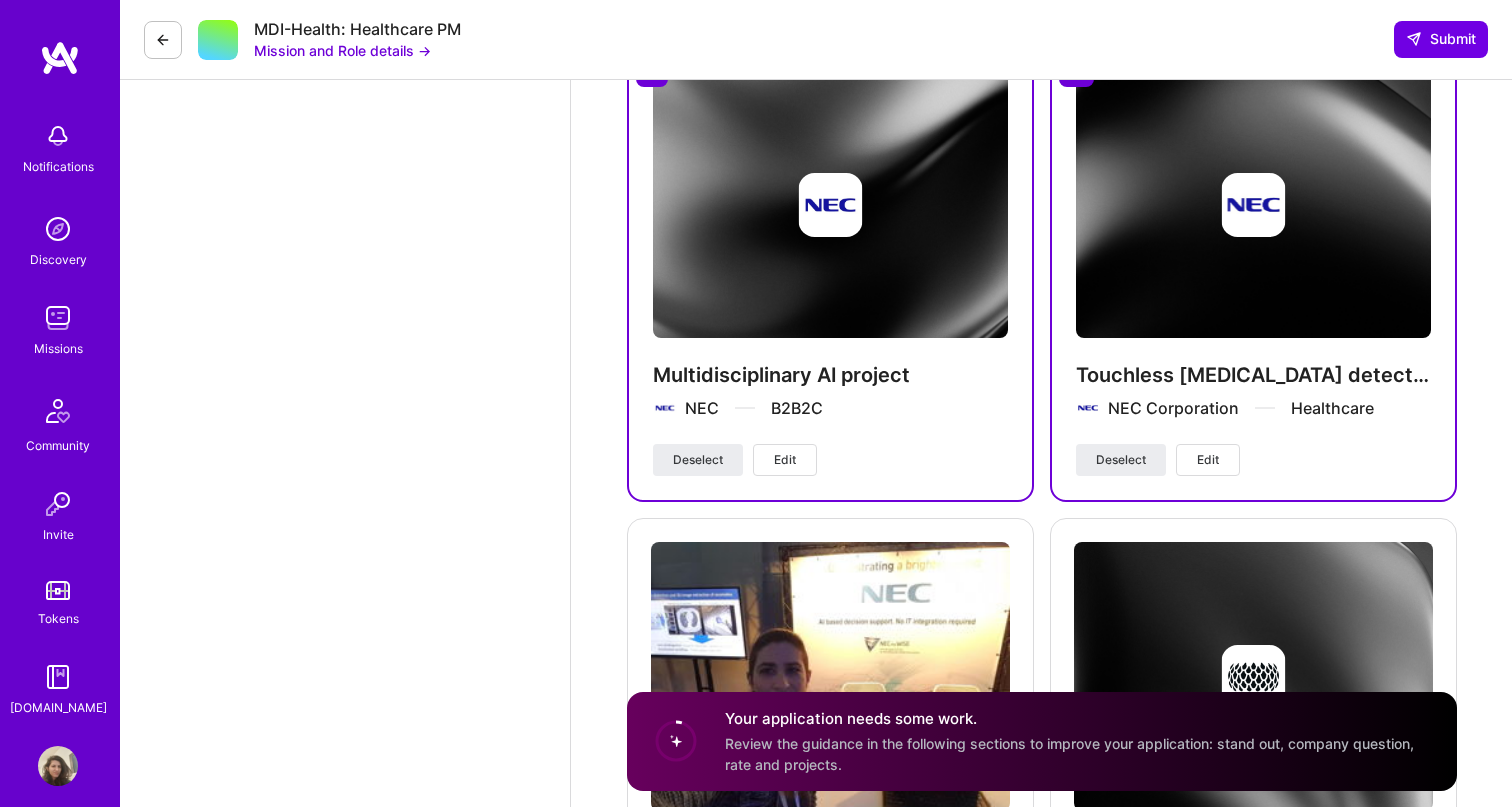 scroll, scrollTop: 4121, scrollLeft: 0, axis: vertical 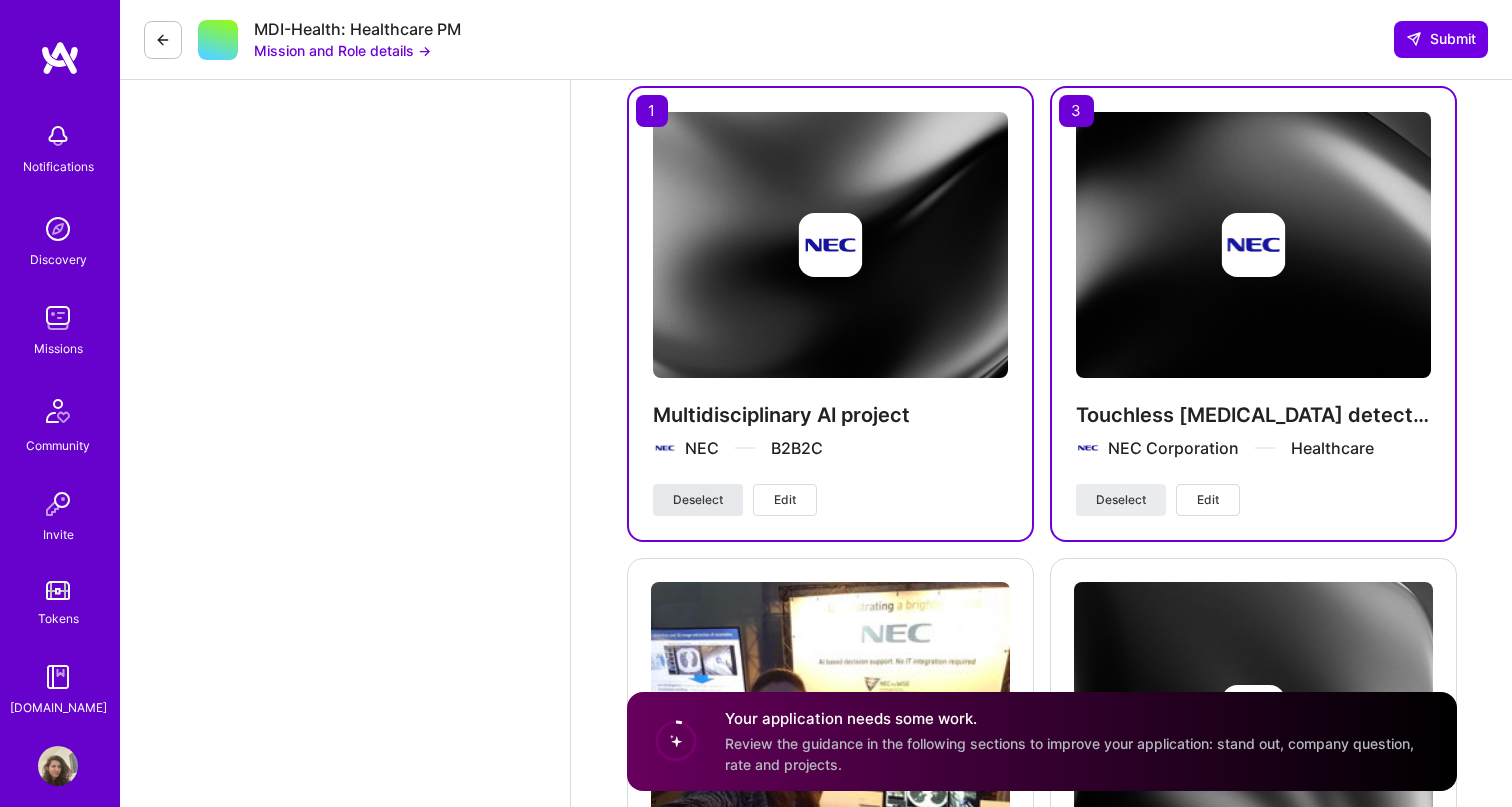 click on "Deselect" at bounding box center (698, 500) 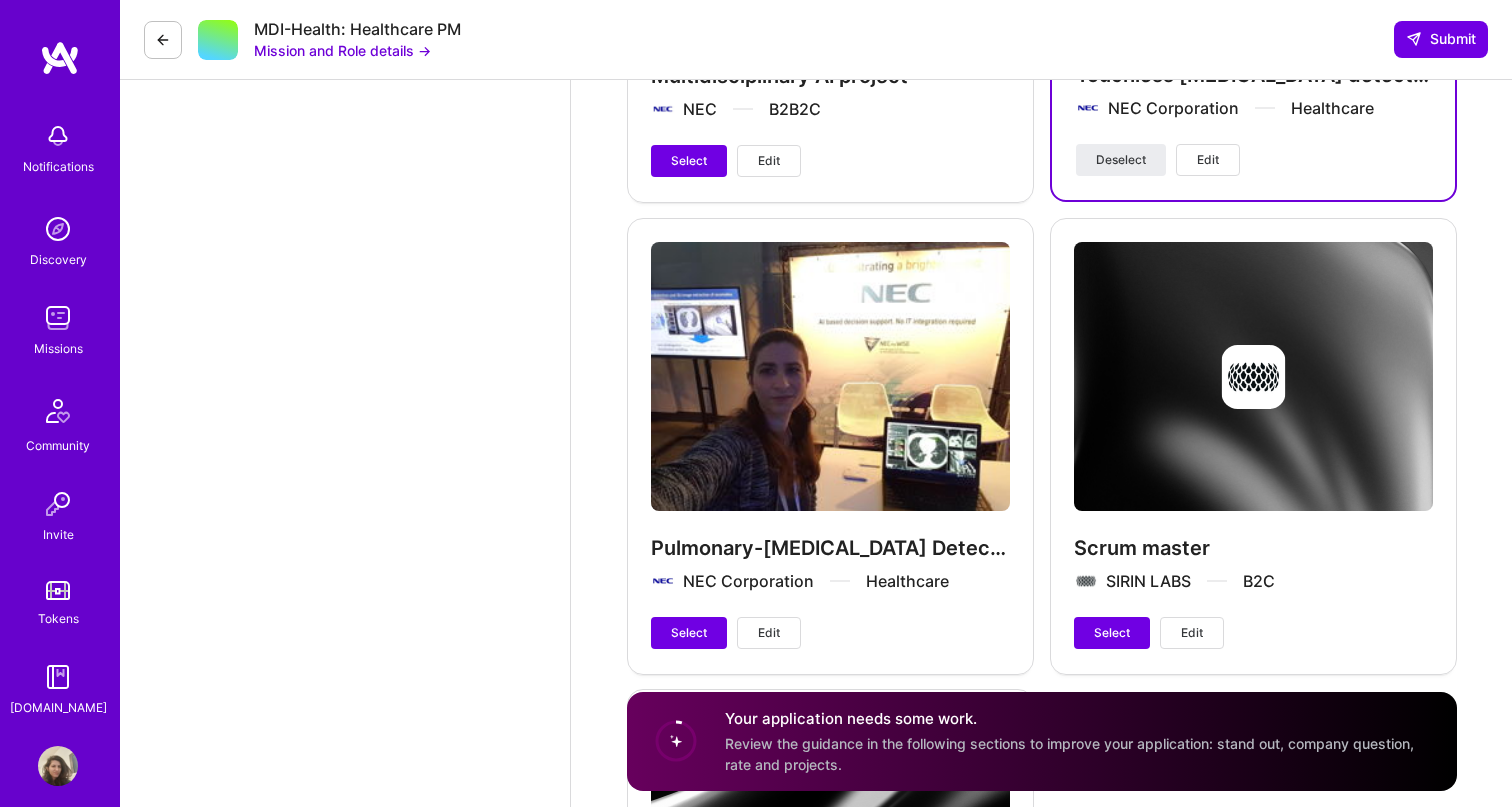 scroll, scrollTop: 4508, scrollLeft: 0, axis: vertical 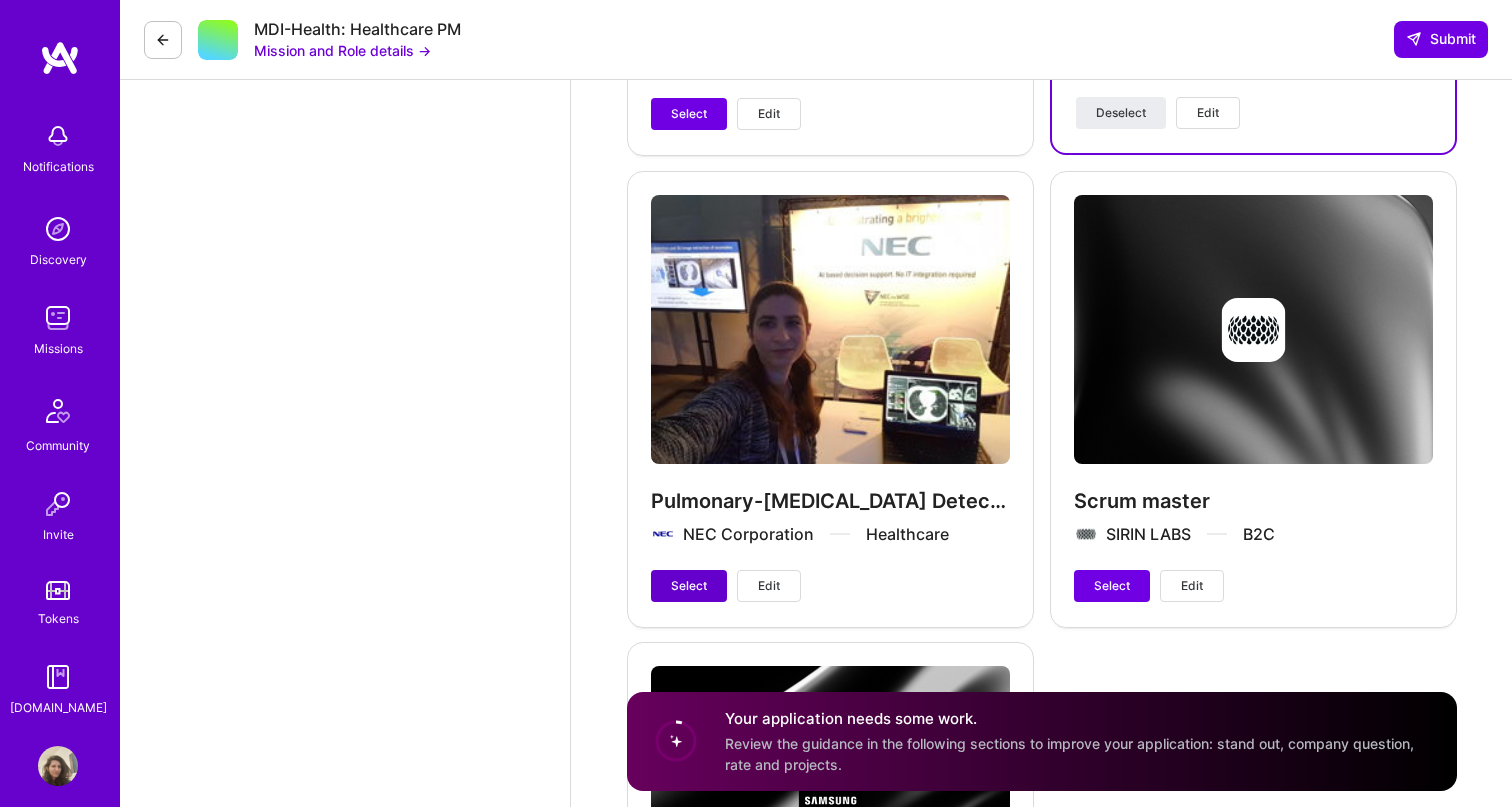 click on "Select" at bounding box center (689, 586) 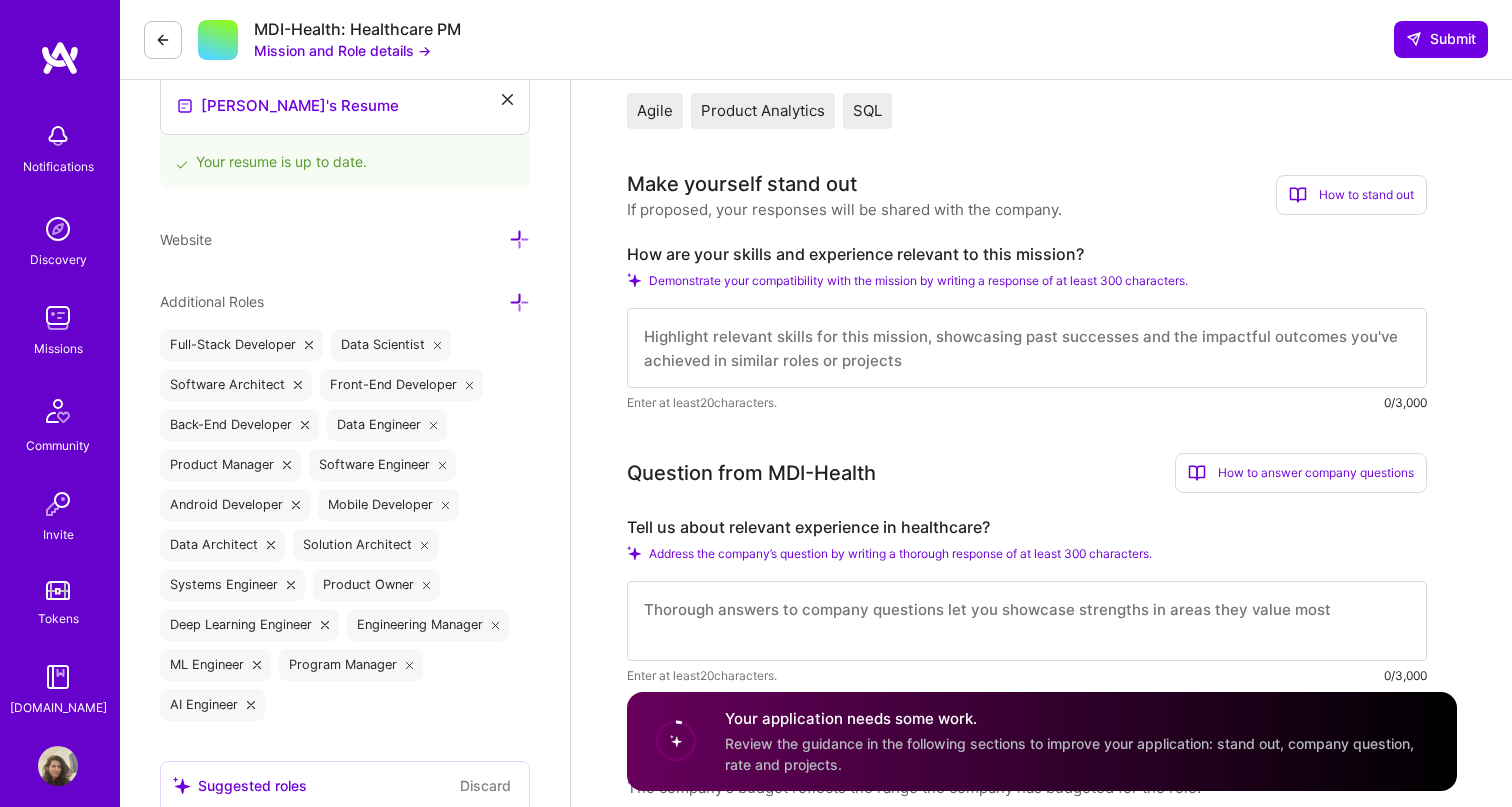 scroll, scrollTop: 610, scrollLeft: 0, axis: vertical 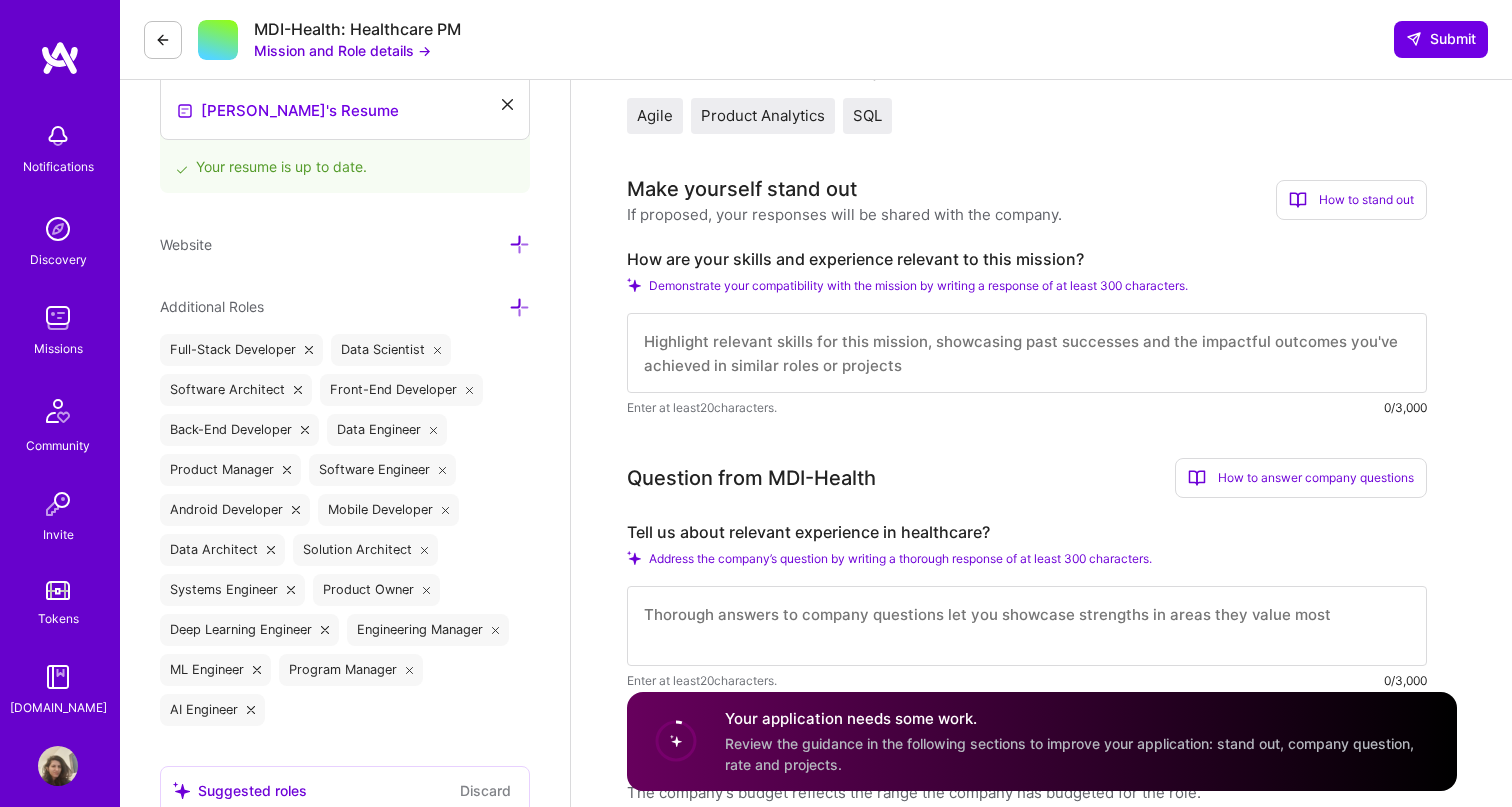 click at bounding box center (1027, 353) 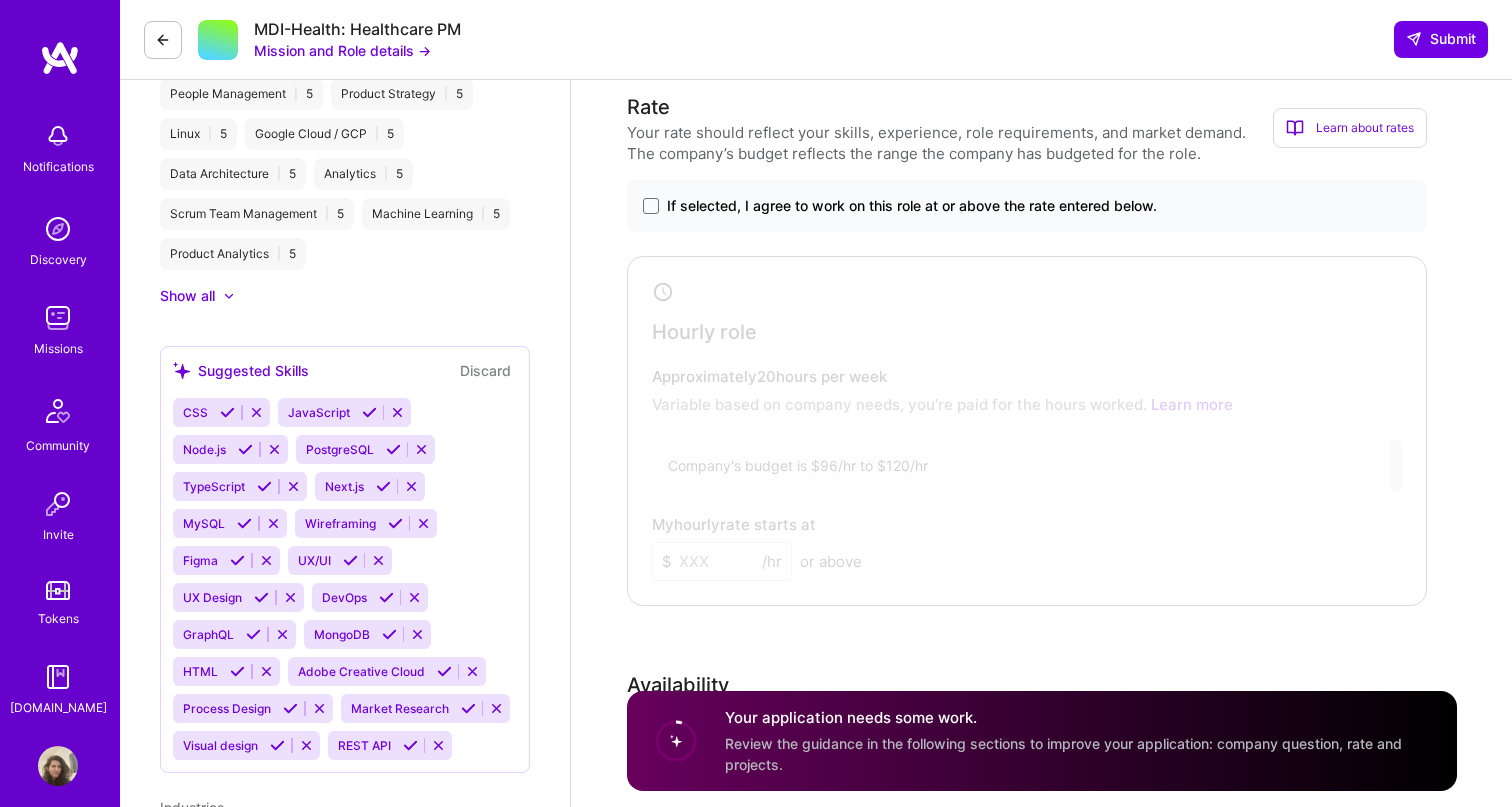 scroll, scrollTop: 1123, scrollLeft: 0, axis: vertical 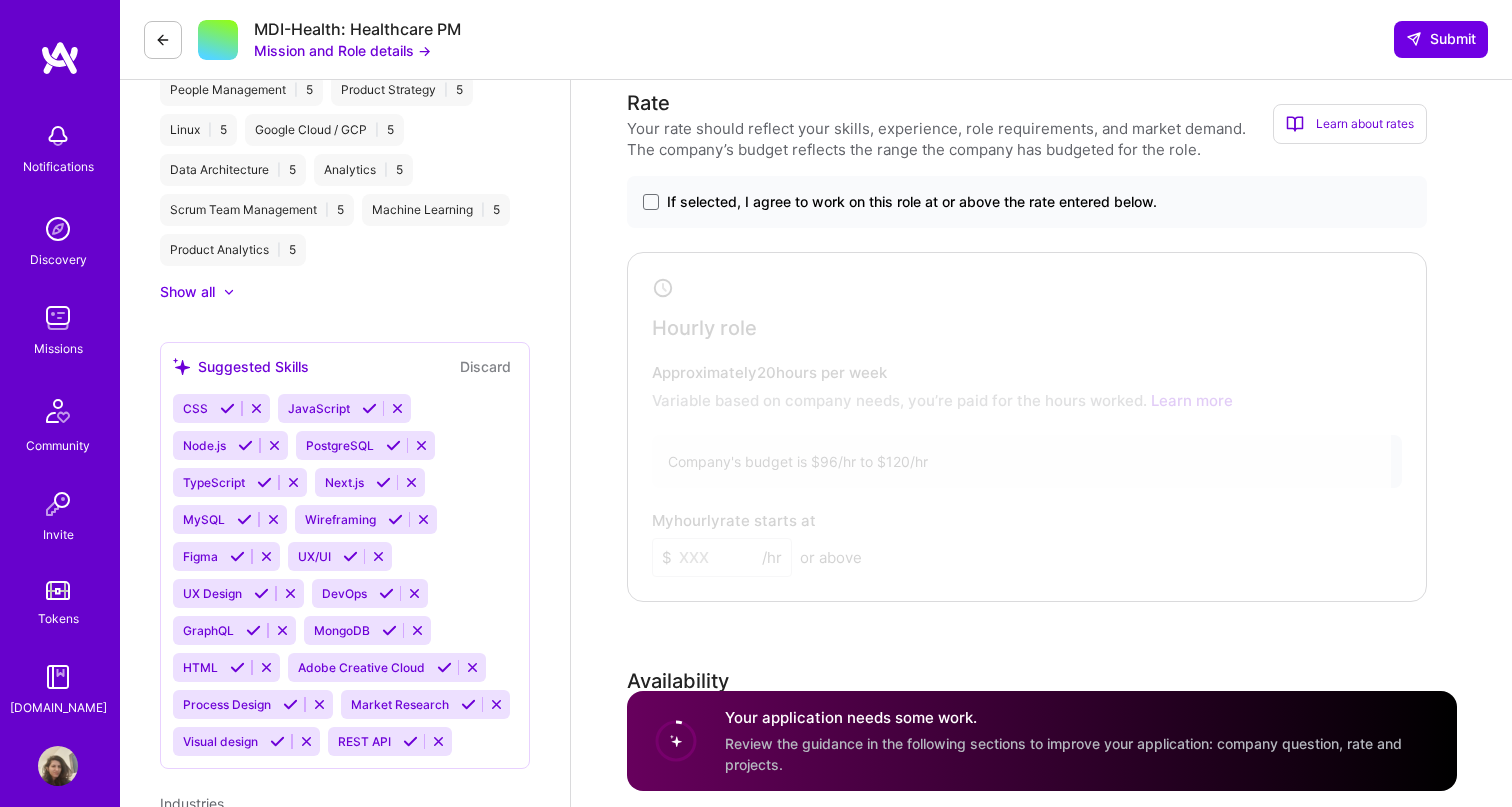 type on "As a Project manager Innovation at NEC R&D - leading the healthcare department I manage several health project as COVID detection, Lung cancer AI detection, I manage all the project from the definition to the development including hands on and research about UI/UX to be a tool that can be used by the medical physiologist. I ran also the clinical trials and the analytics results. I have a wide sight how all the project come together from the idea to the real usage." 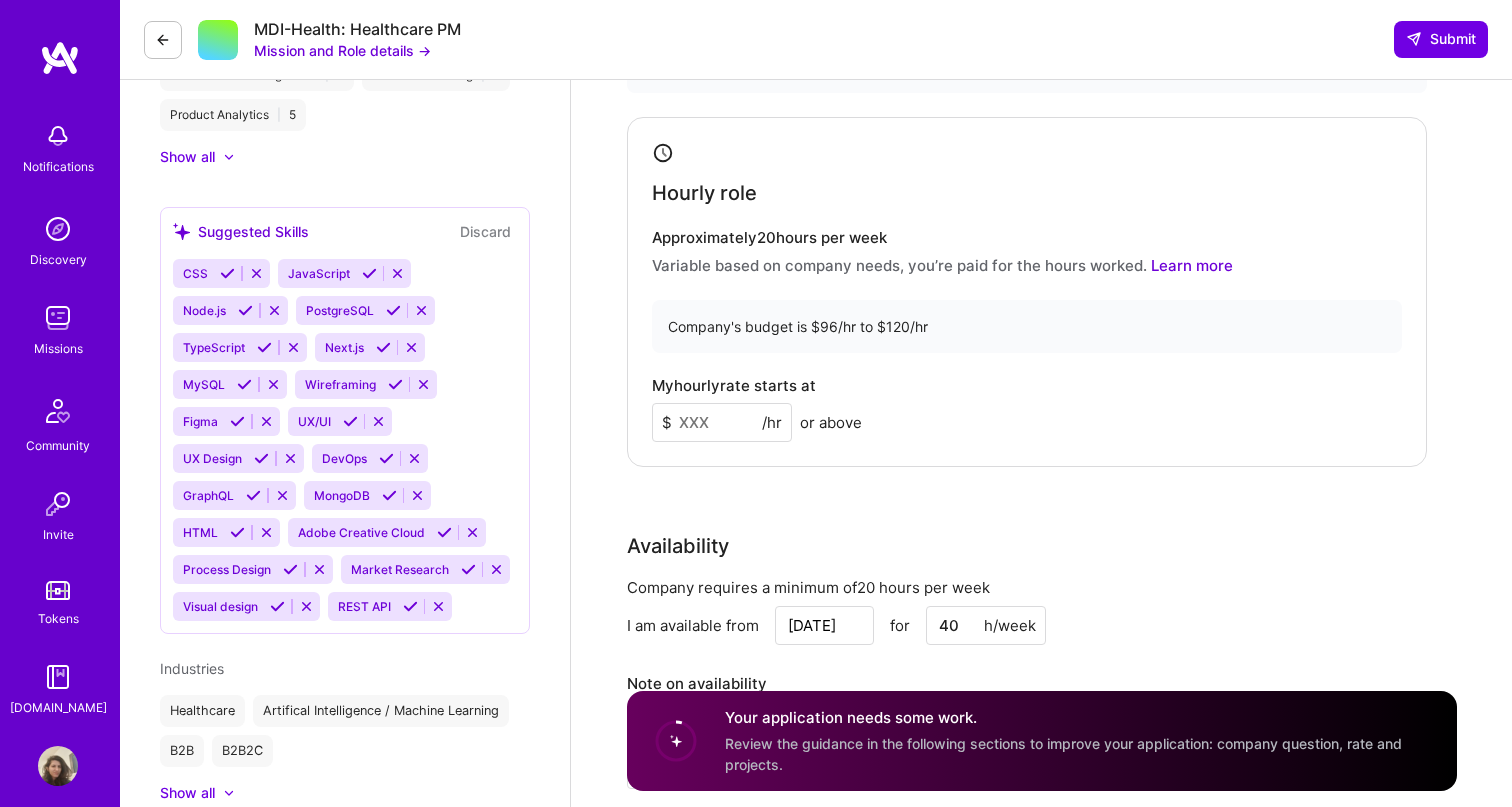 scroll, scrollTop: 1260, scrollLeft: 0, axis: vertical 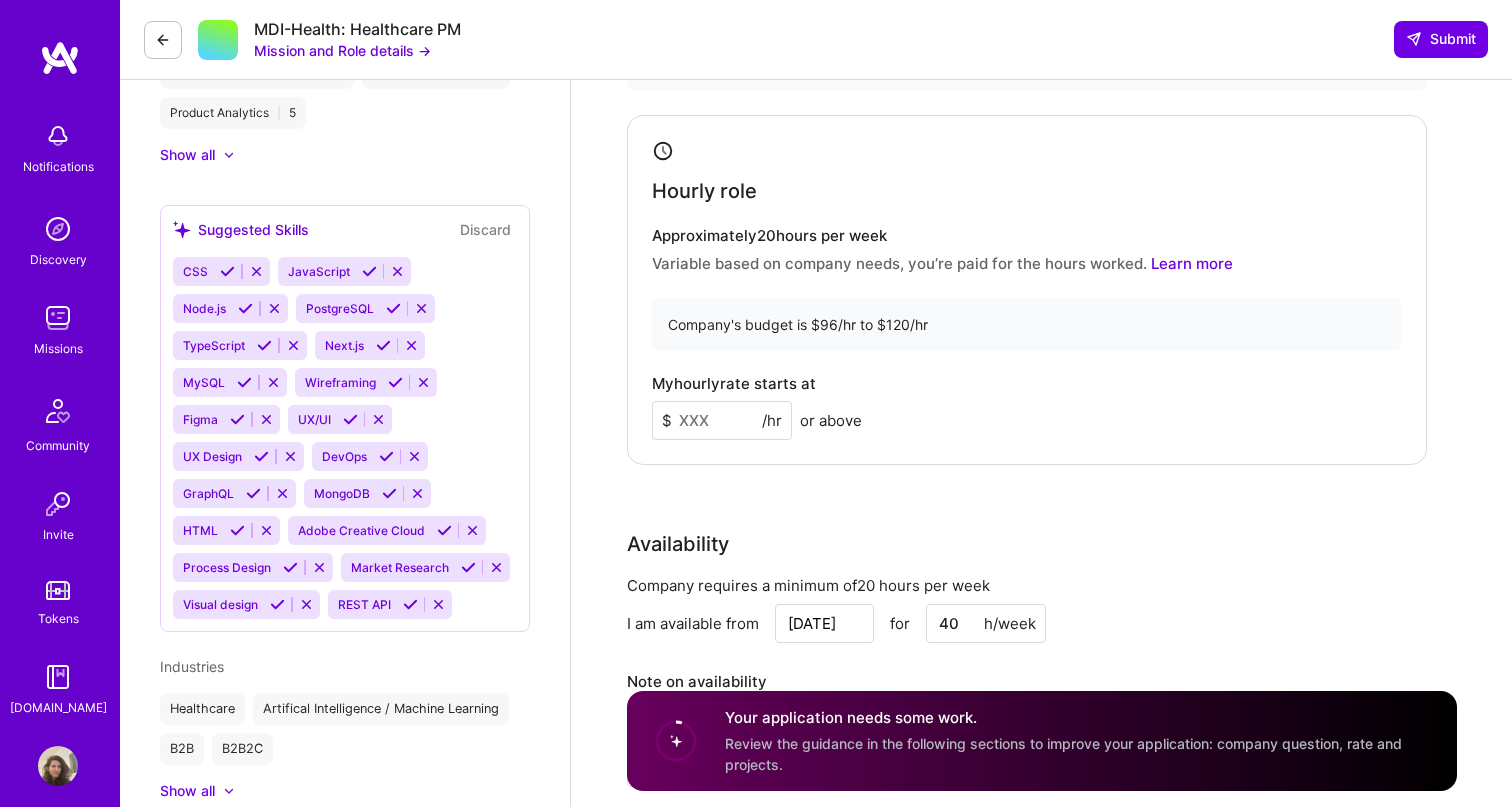 click at bounding box center [722, 420] 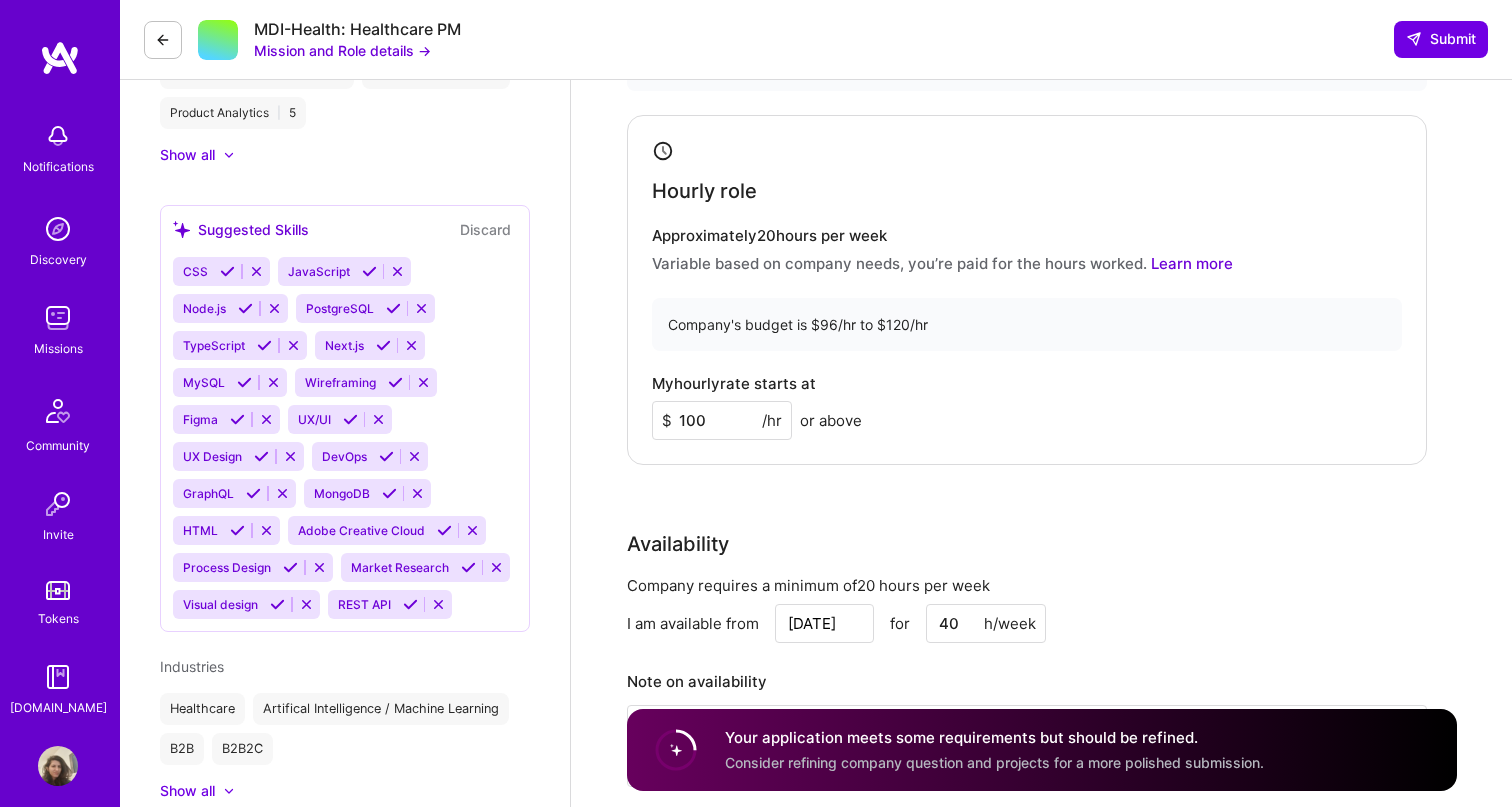 type on "100" 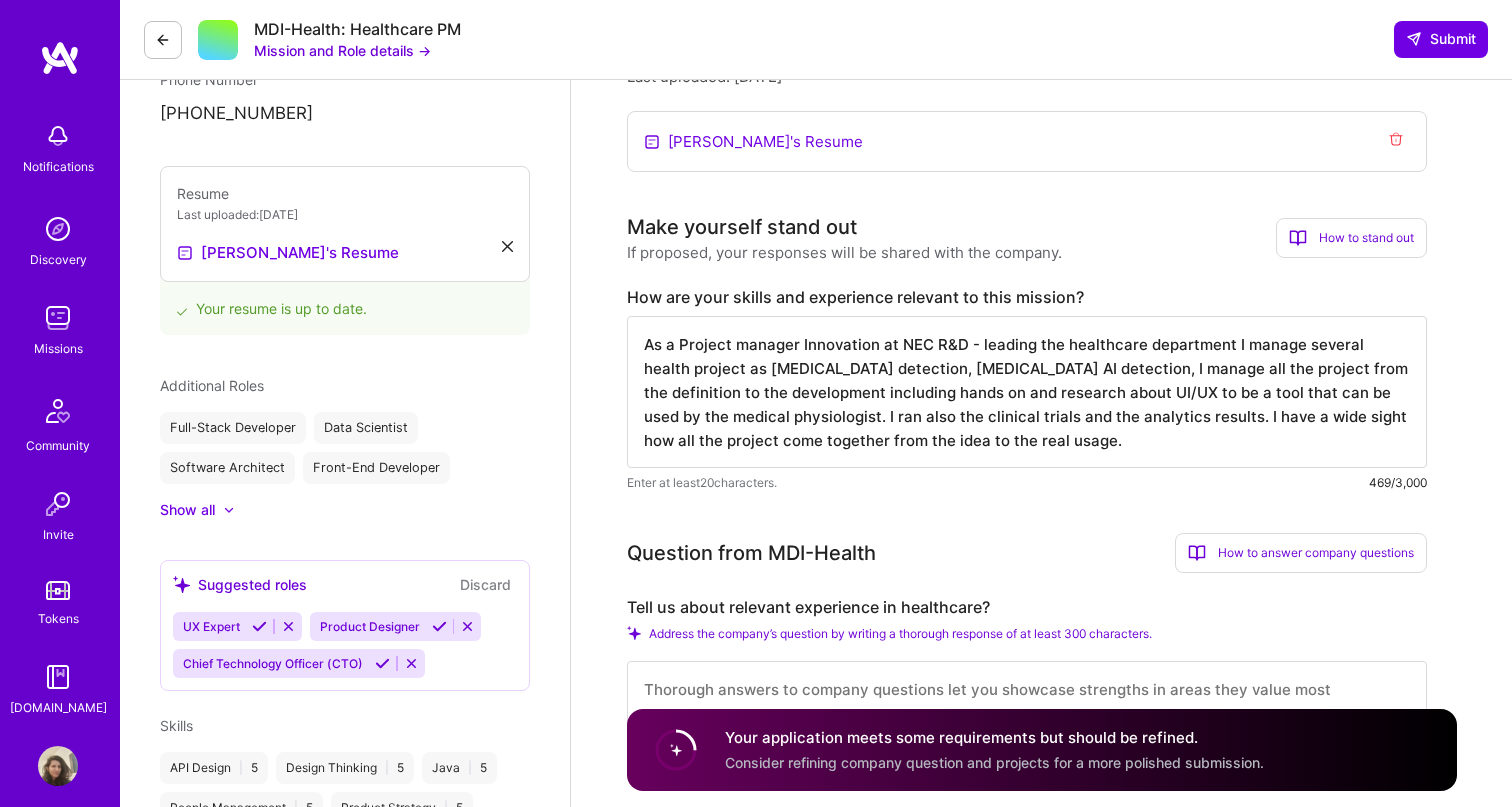 scroll, scrollTop: 588, scrollLeft: 0, axis: vertical 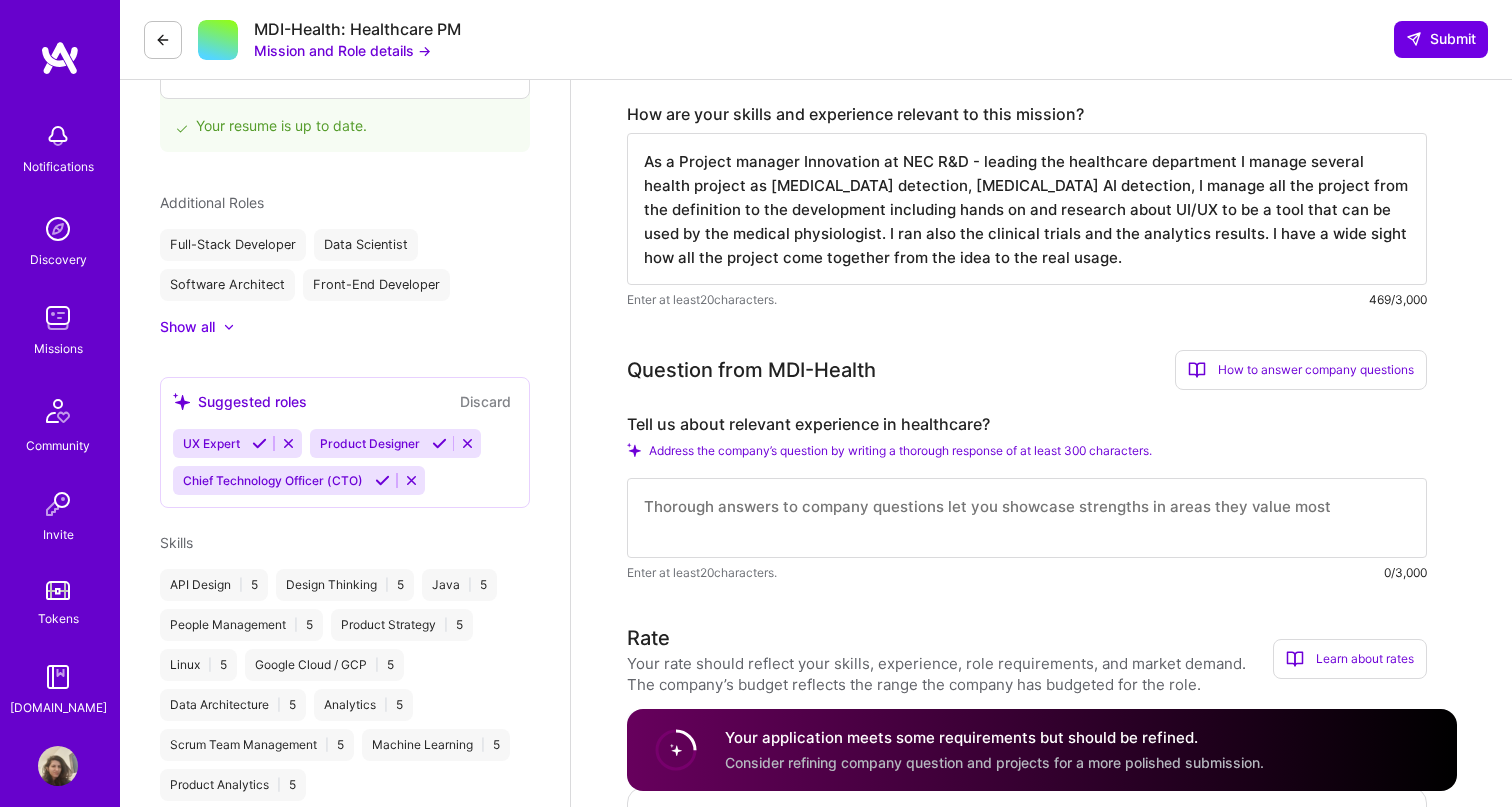 click at bounding box center (1027, 518) 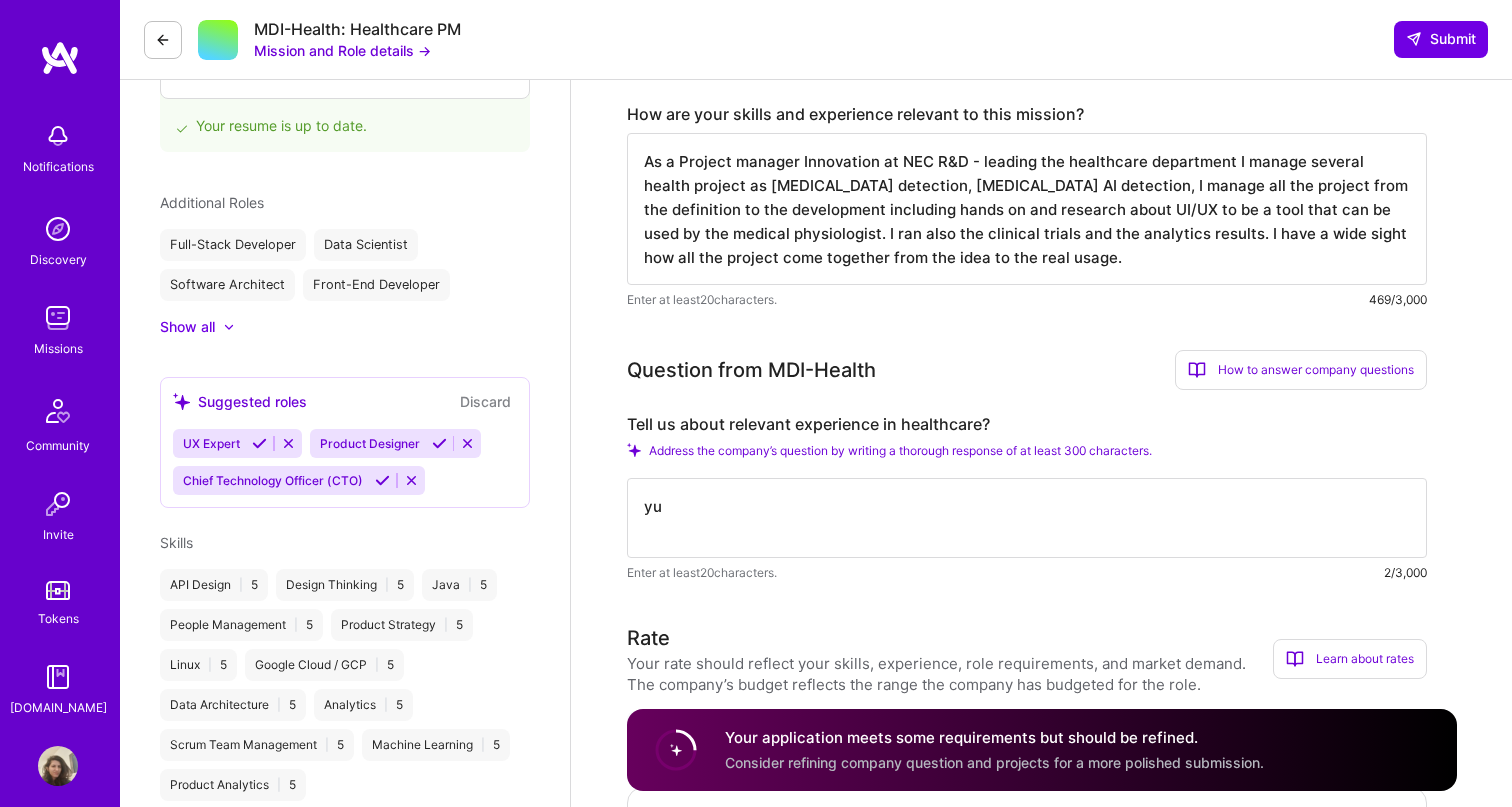 type on "y" 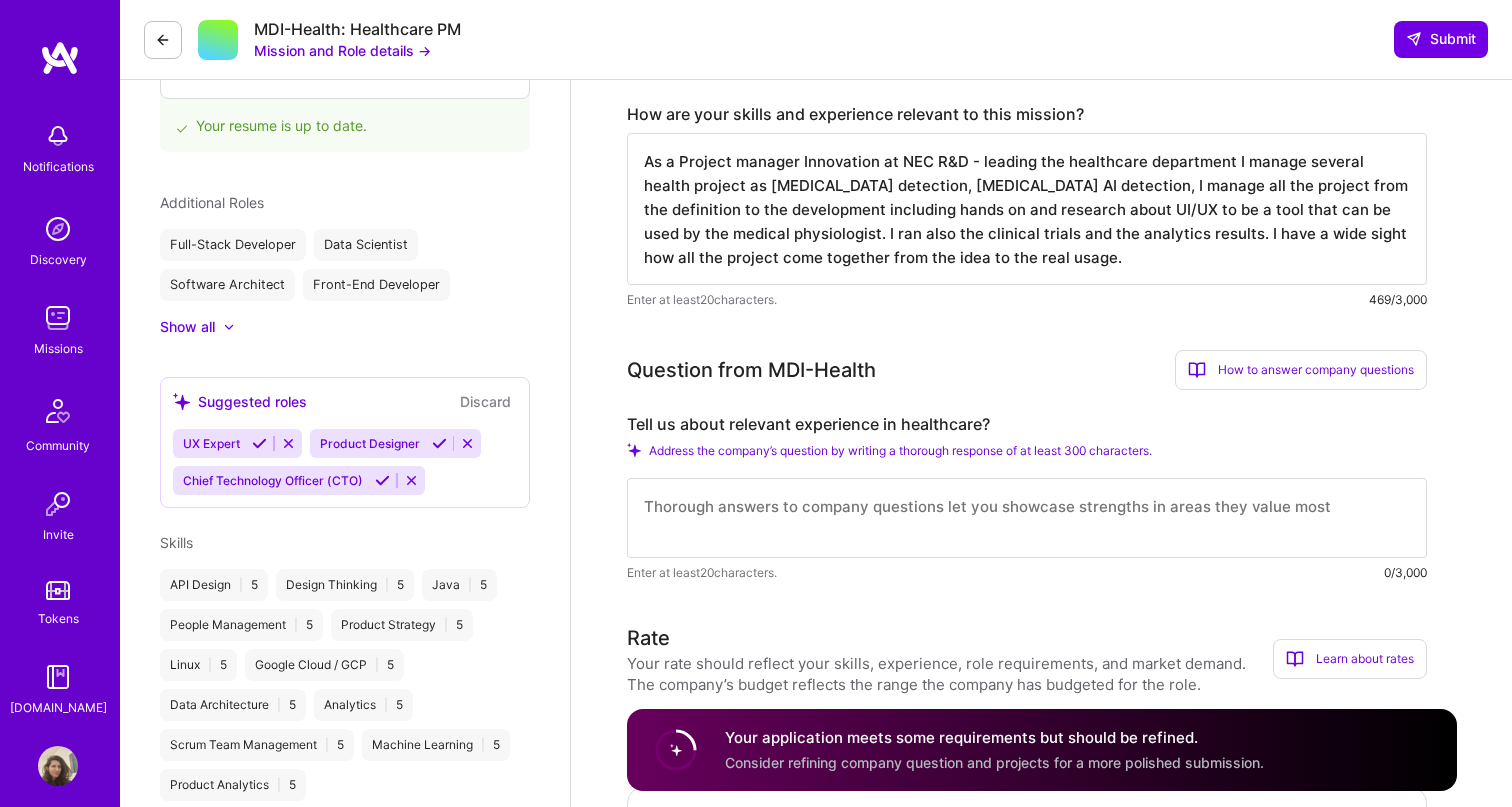 type on "I" 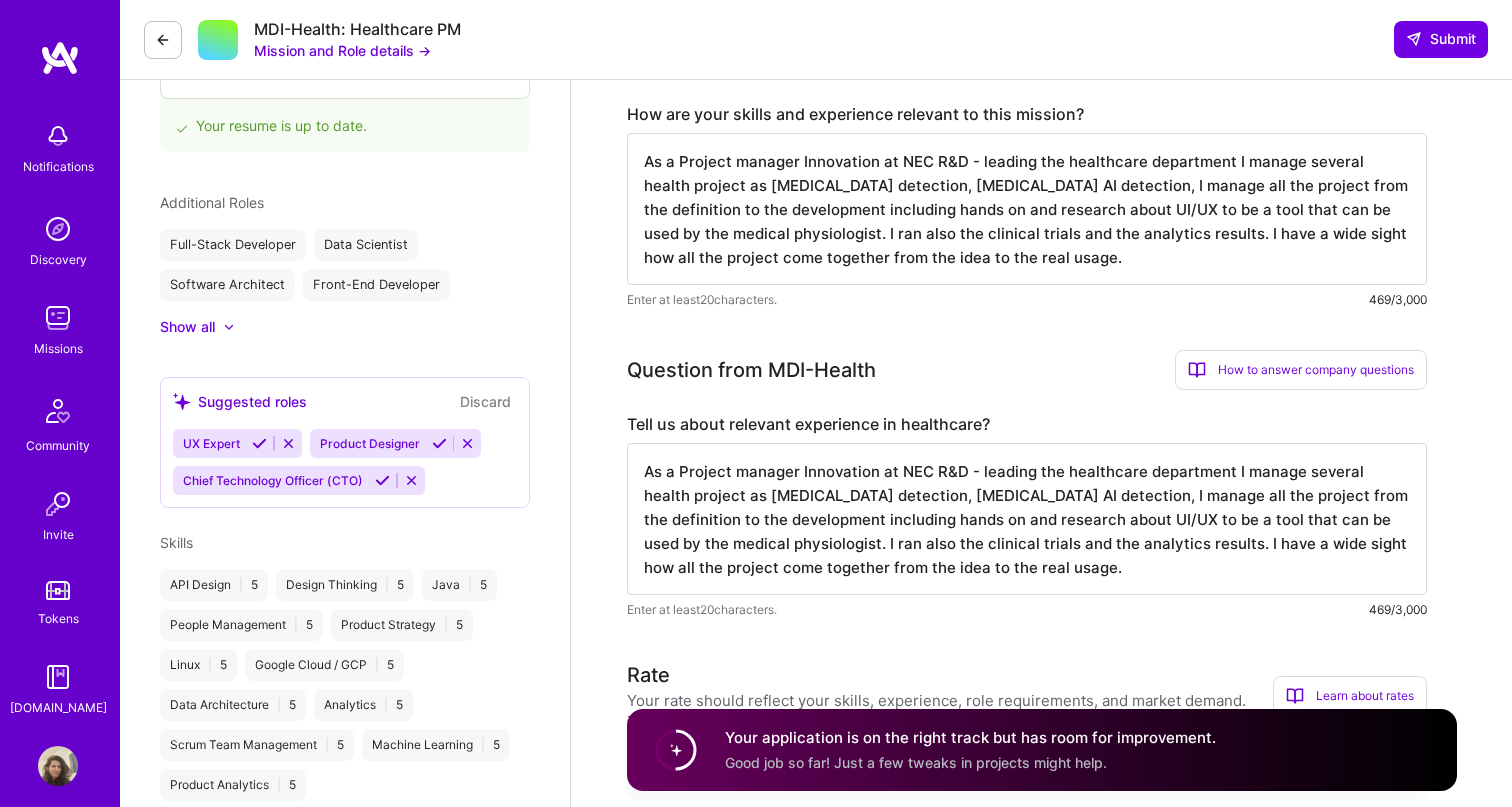 click on "As a Project manager Innovation at NEC R&D - leading the healthcare department I manage several health project as COVID detection, Lung cancer AI detection, I manage all the project from the definition to the development including hands on and research about UI/UX to be a tool that can be used by the medical physiologist. I ran also the clinical trials and the analytics results. I have a wide sight how all the project come together from the idea to the real usage." at bounding box center [1027, 519] 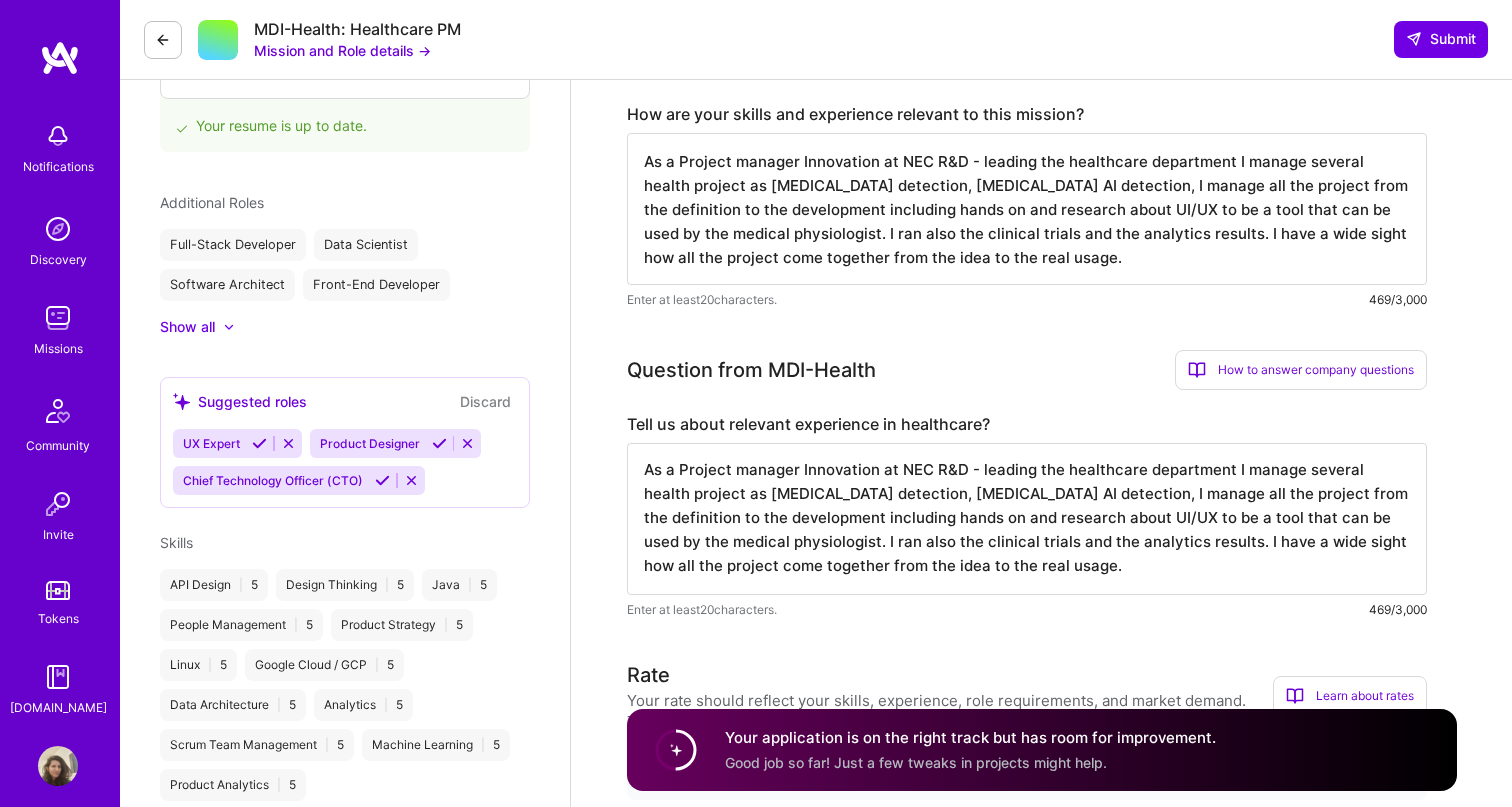 scroll, scrollTop: 2, scrollLeft: 0, axis: vertical 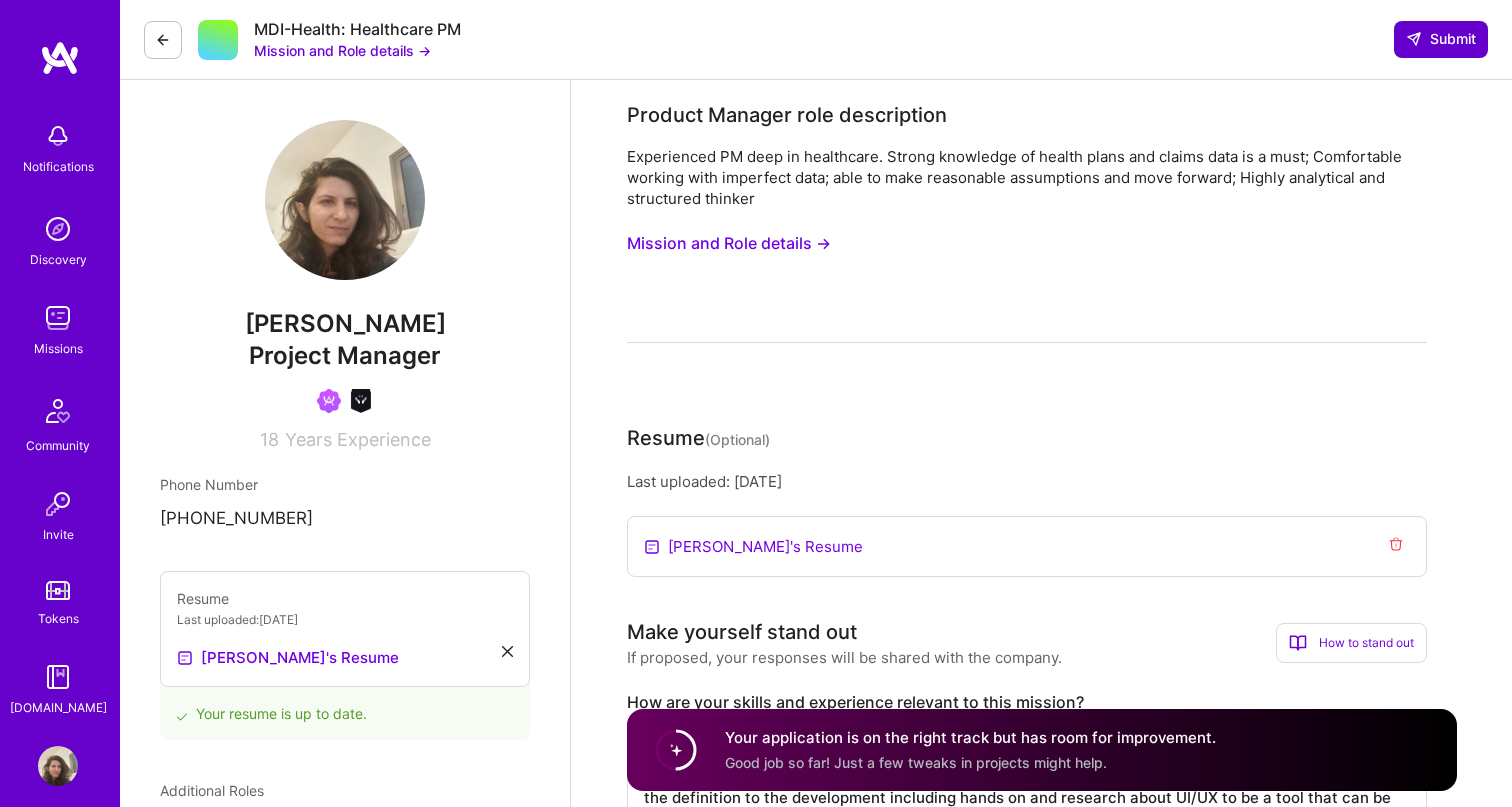 type on "As a Project manager Innovation at NEC R&D - leading the healthcare department I manage several health project as COVID detection, Lung cancer AI detection, I manage all the project from the definition to the development including hands on and research about UI/UX to be a tool that can be used by the medical physiologist. I ran also the clinical trials and the analytics results. I have a wide sight how all the project come together from the idea to the real usage." 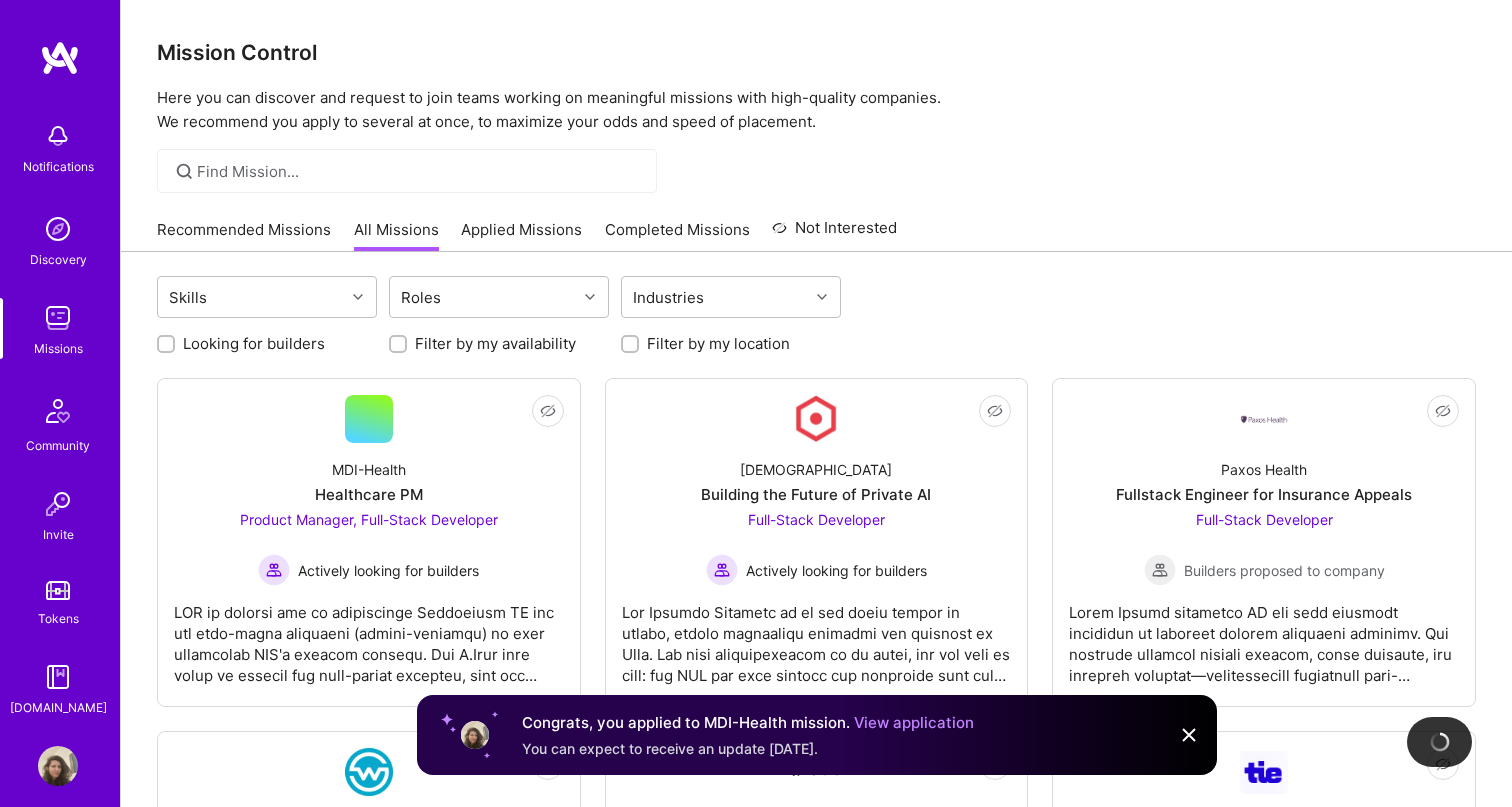 scroll, scrollTop: 33, scrollLeft: 0, axis: vertical 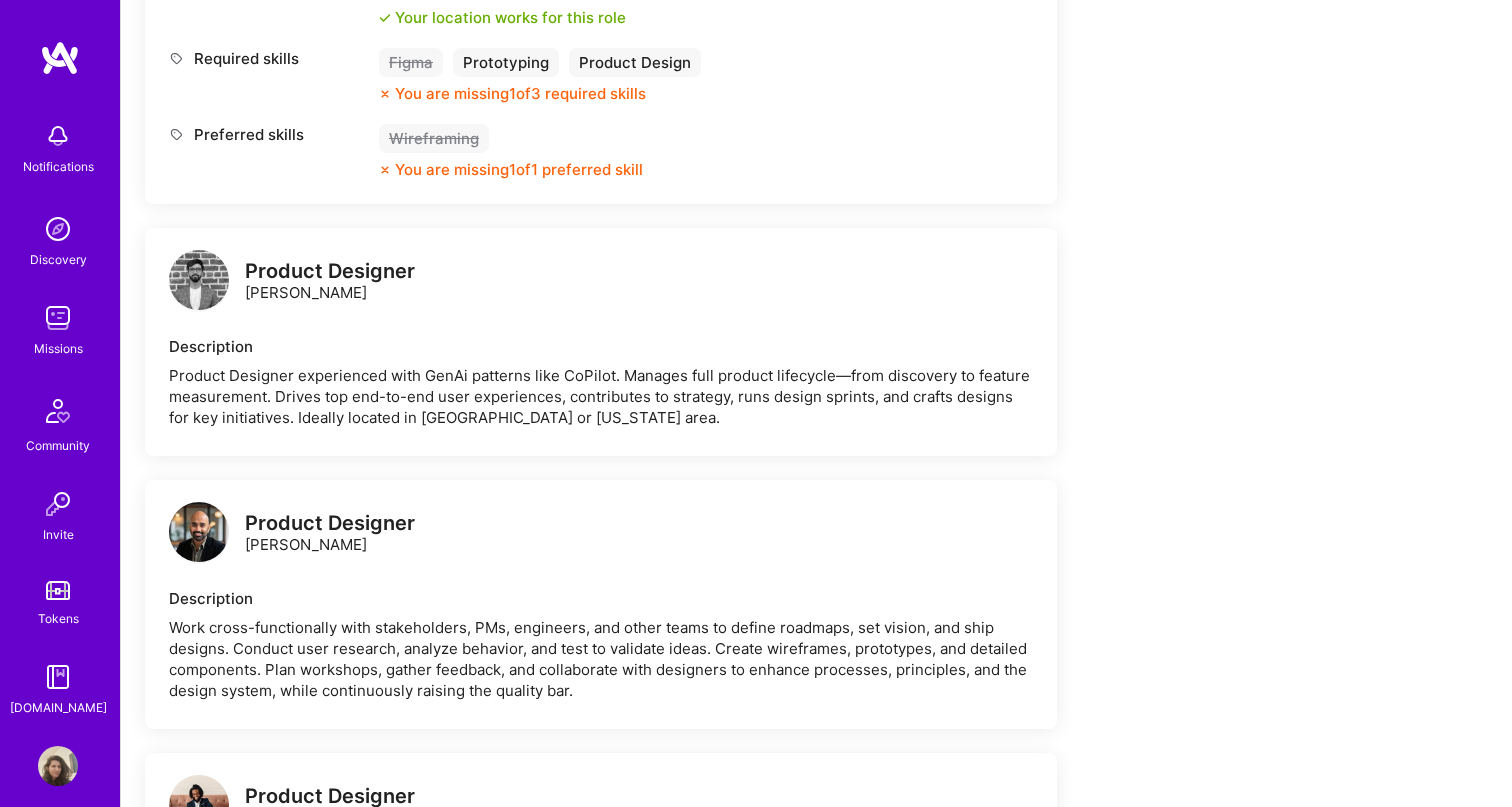click on "Required location See locations Your location works for this role" at bounding box center [601, 4] 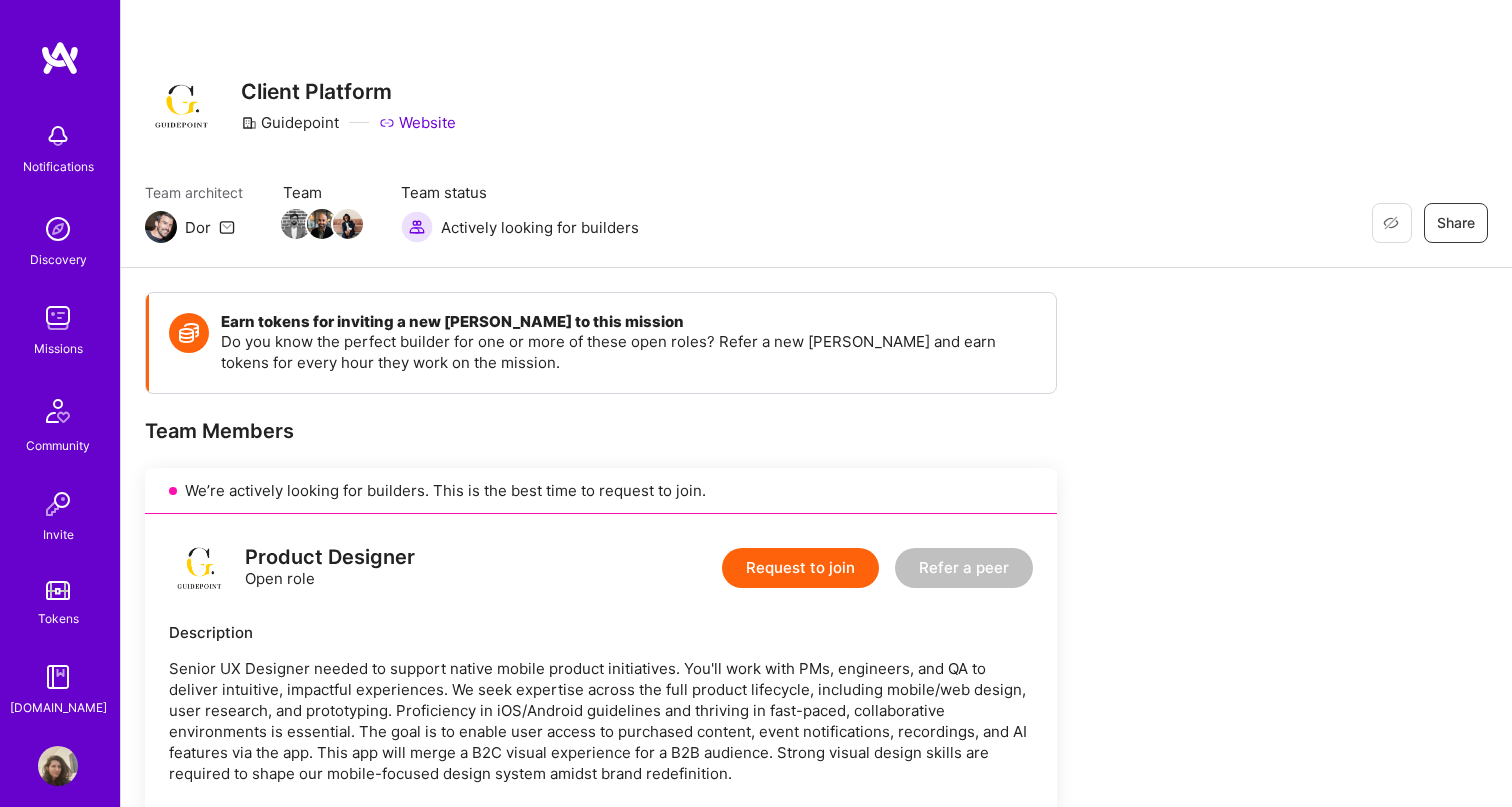 scroll, scrollTop: 0, scrollLeft: 0, axis: both 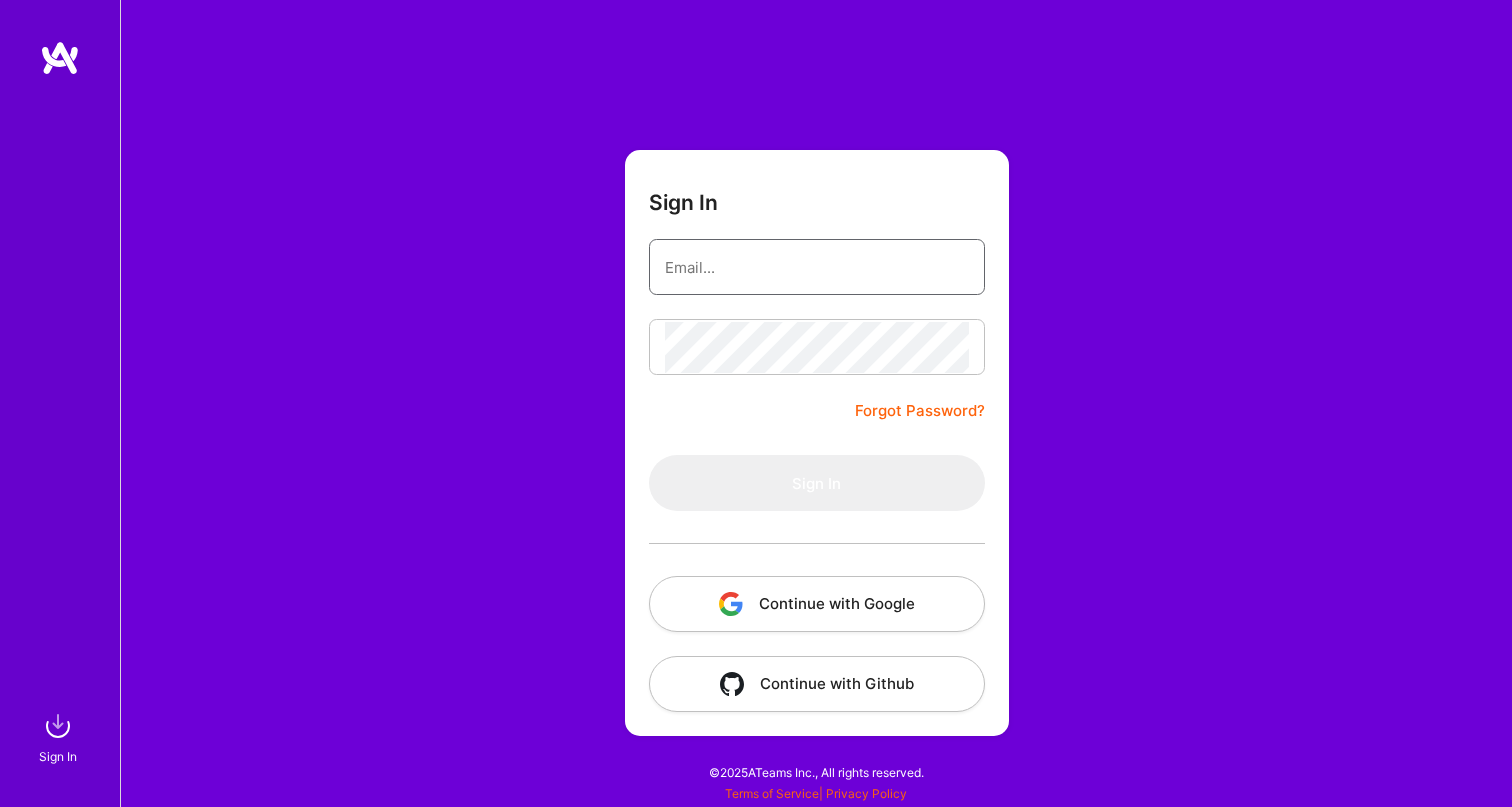 type on "[EMAIL_ADDRESS][DOMAIN_NAME]" 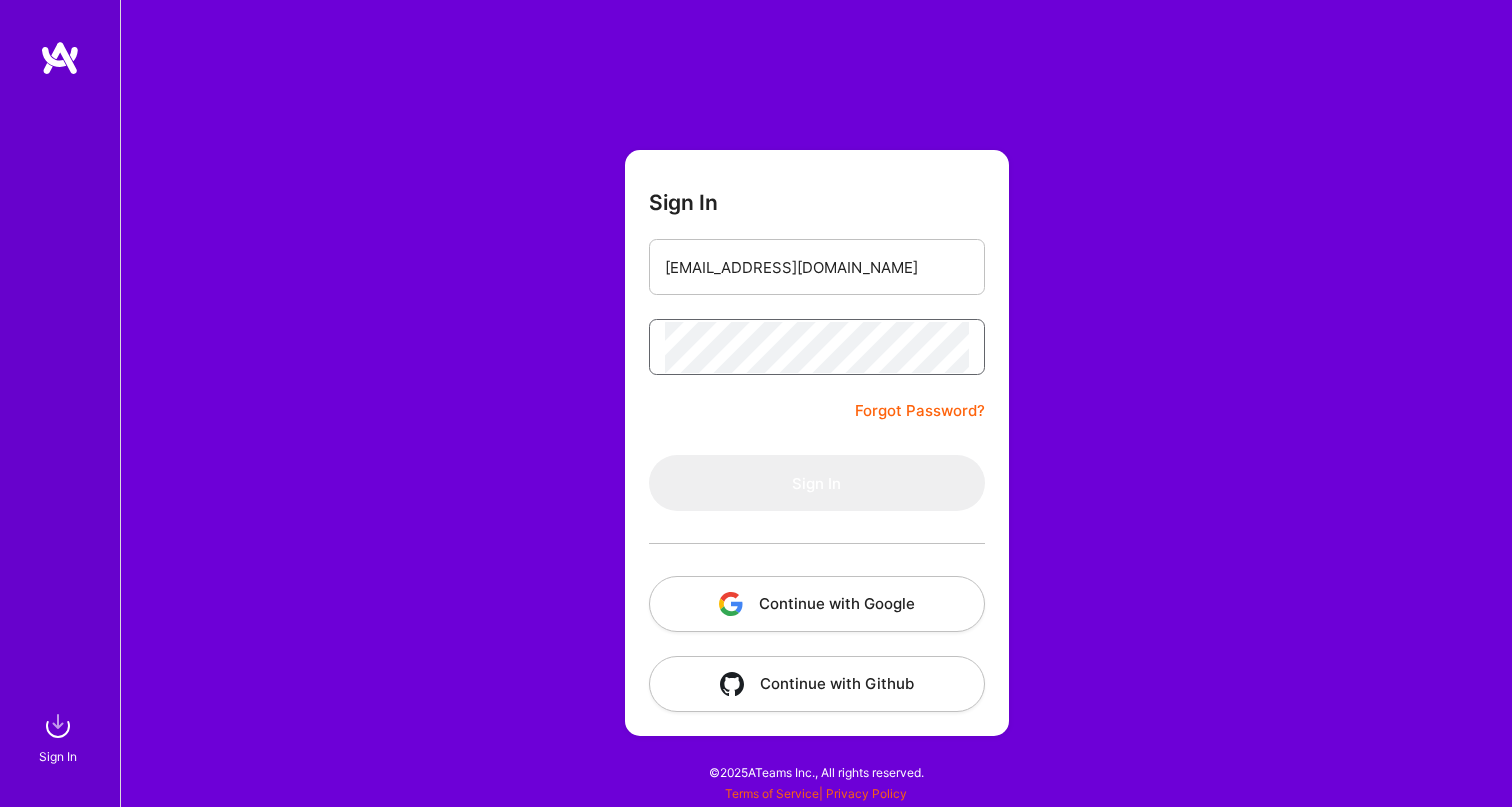 click on "Sign In" at bounding box center [817, 483] 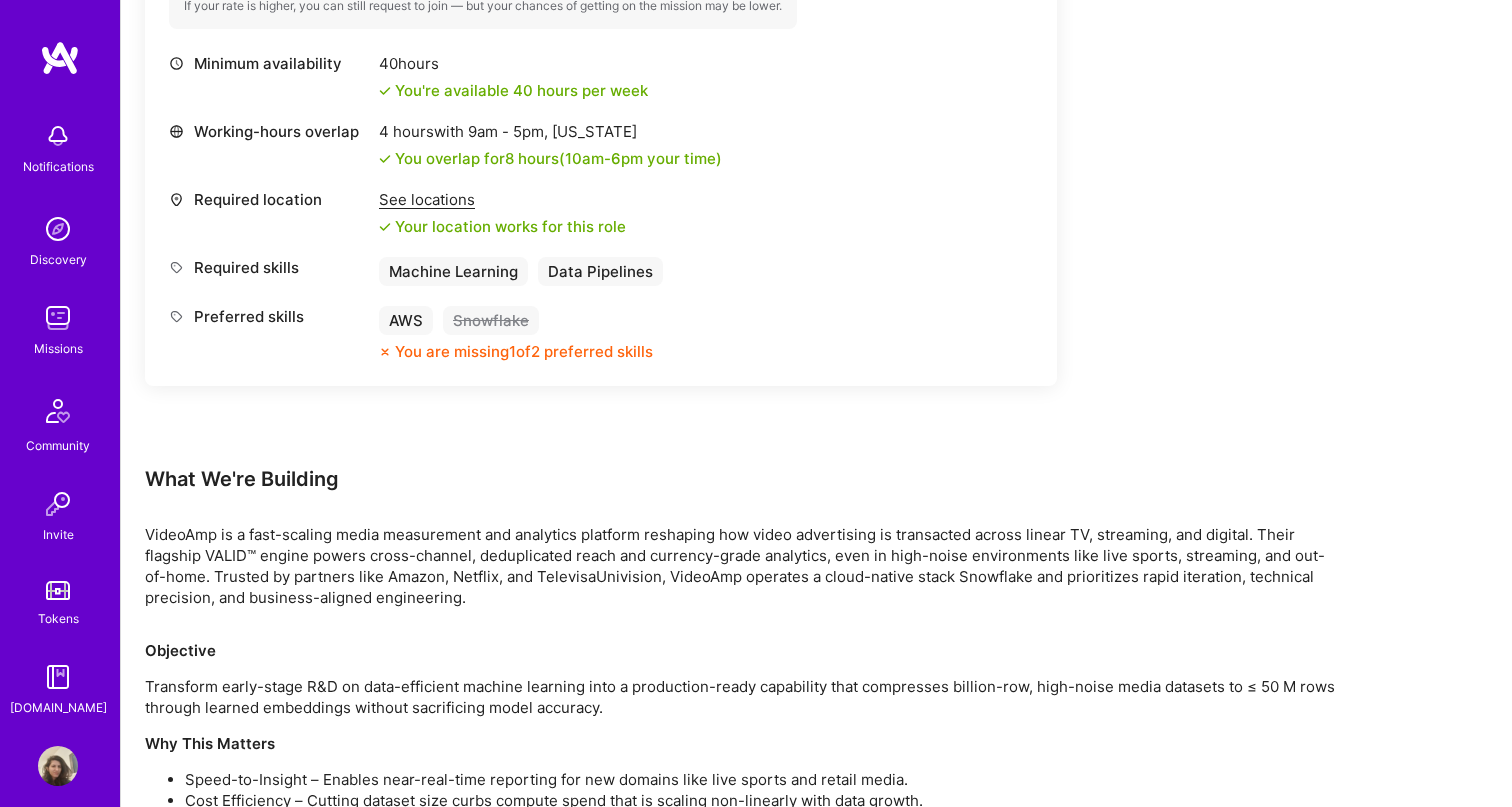 scroll, scrollTop: 875, scrollLeft: 0, axis: vertical 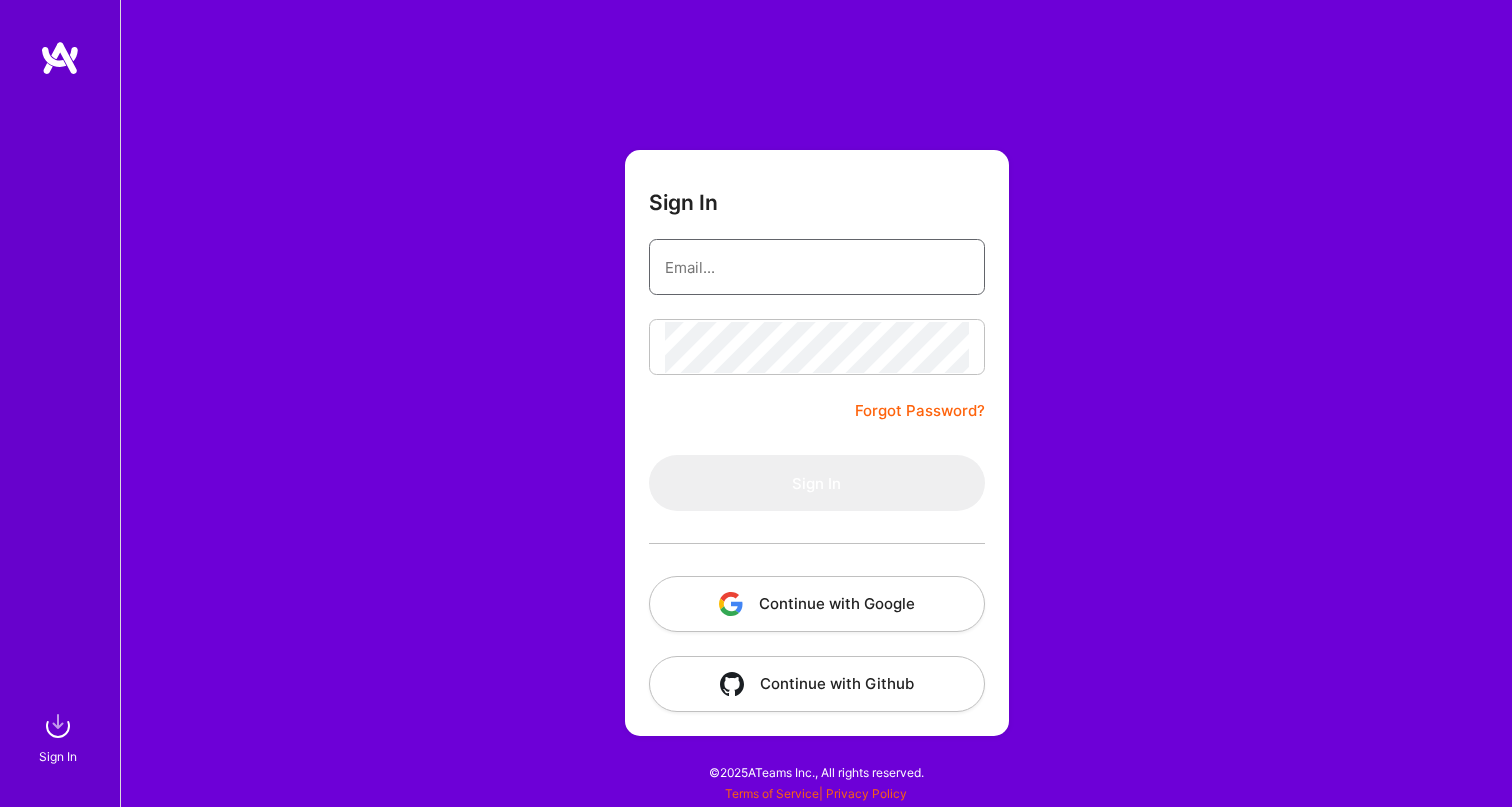 type on "[EMAIL_ADDRESS][DOMAIN_NAME]" 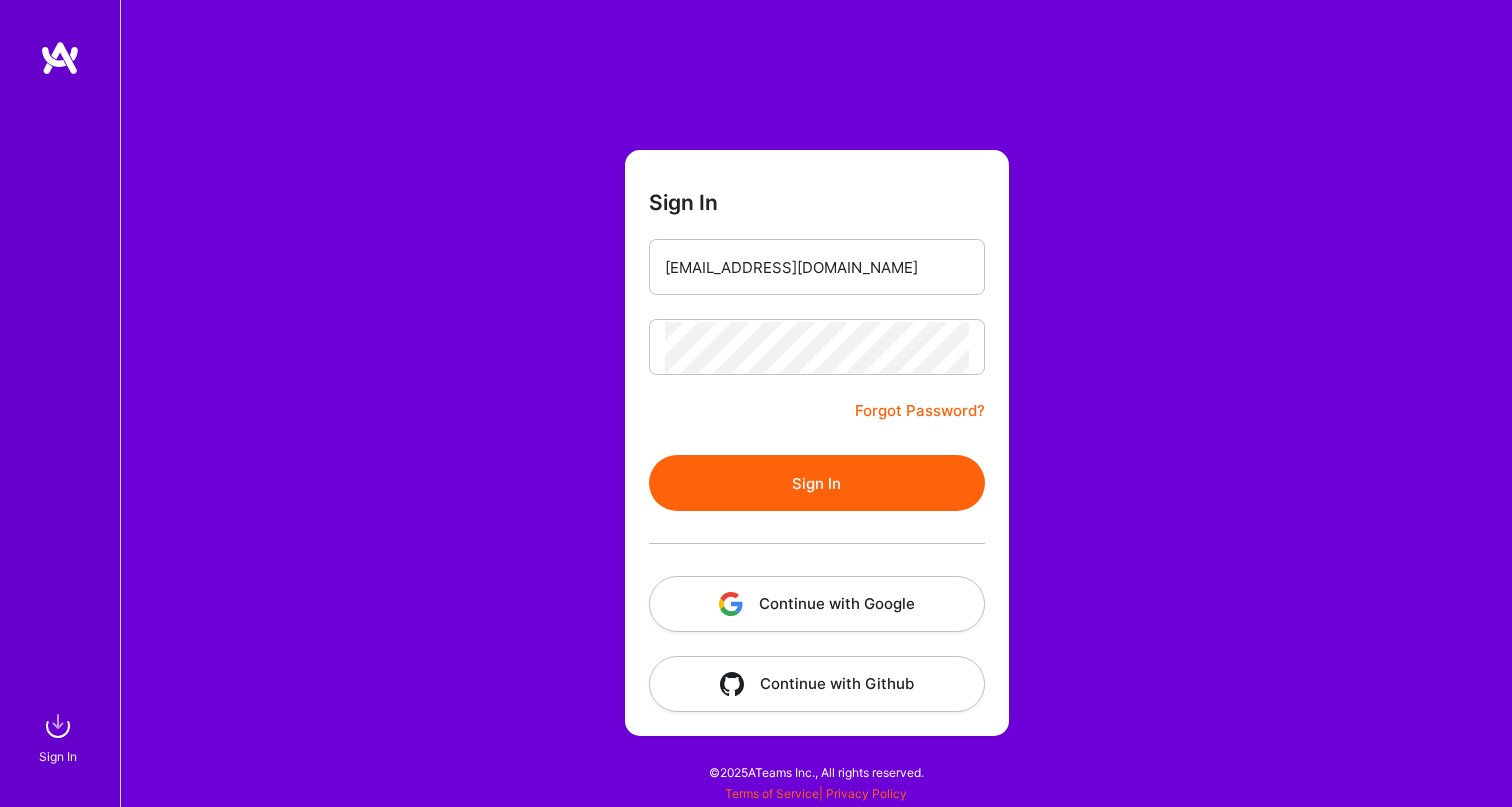 click on "Sign In" at bounding box center (817, 483) 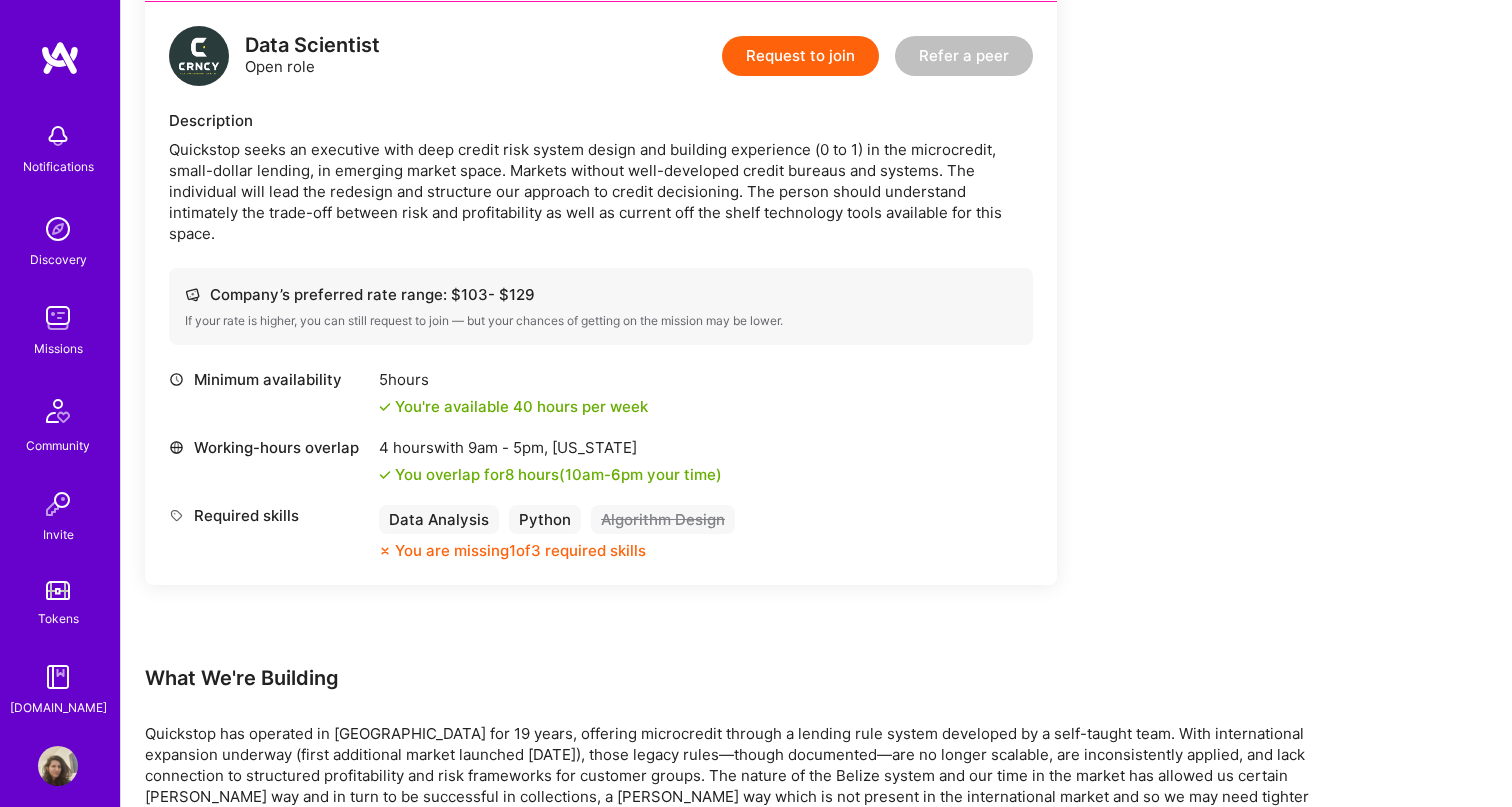 scroll, scrollTop: 511, scrollLeft: 0, axis: vertical 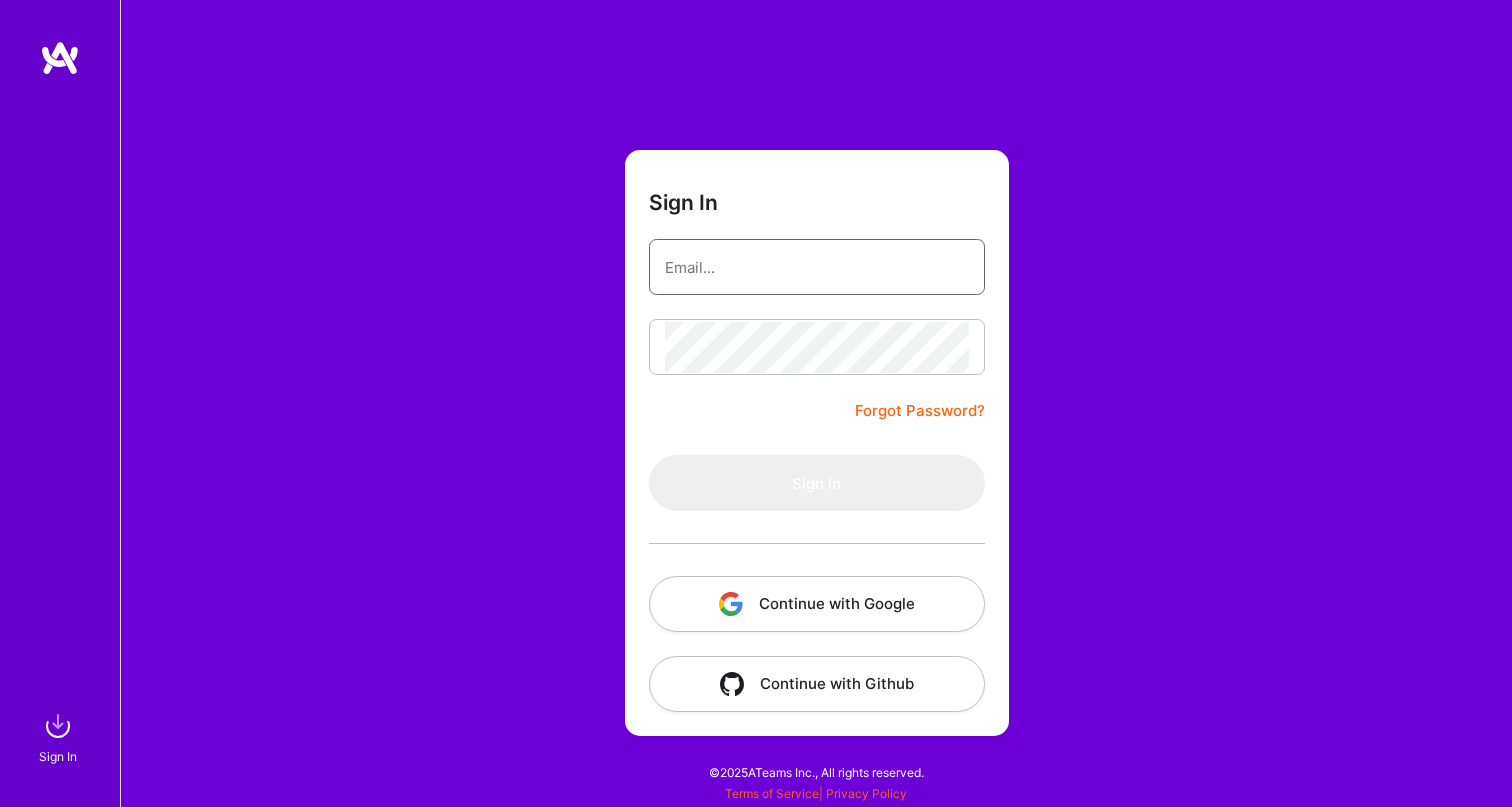 type on "[EMAIL_ADDRESS][DOMAIN_NAME]" 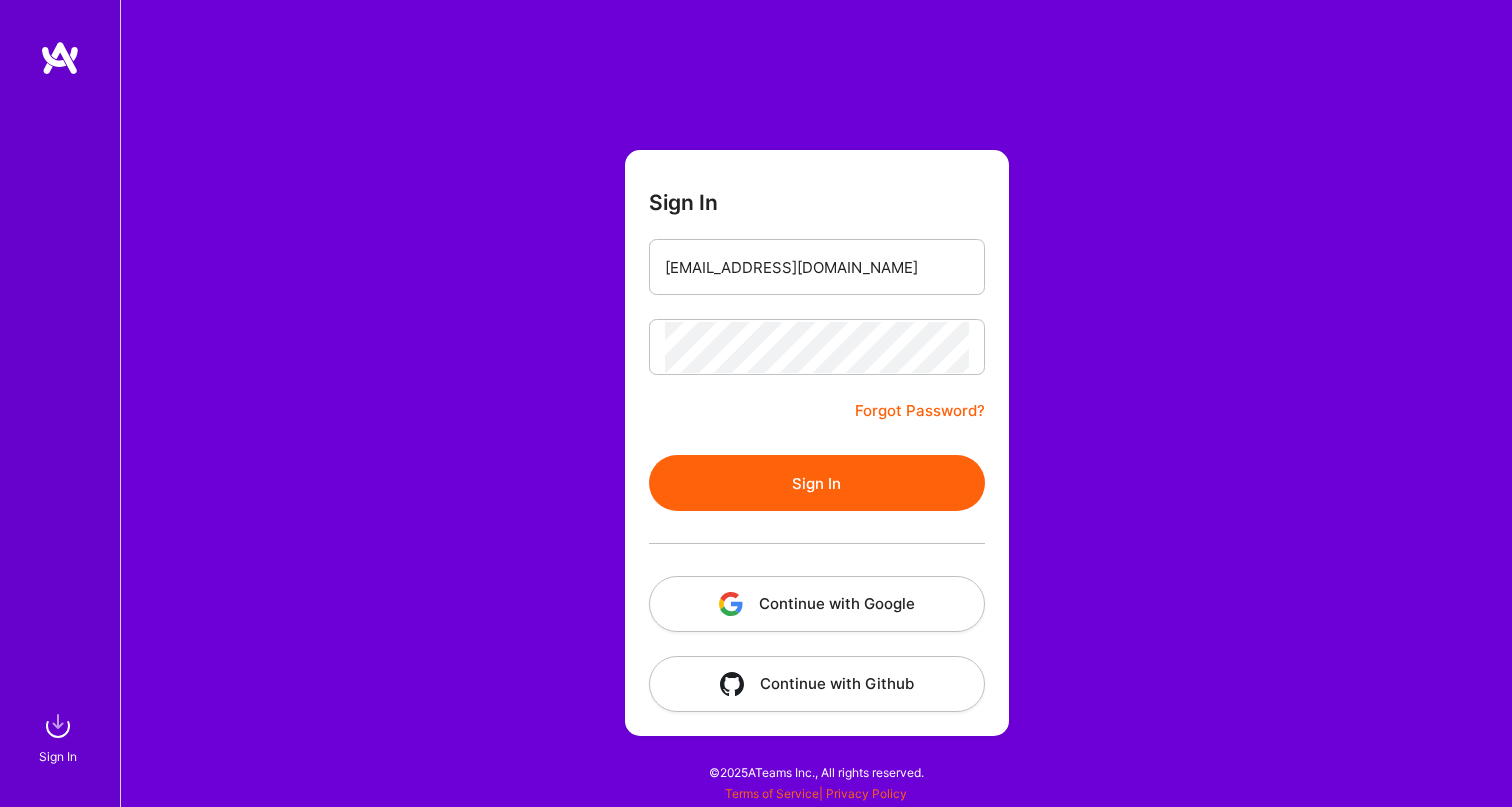 click on "Sign In" at bounding box center (817, 483) 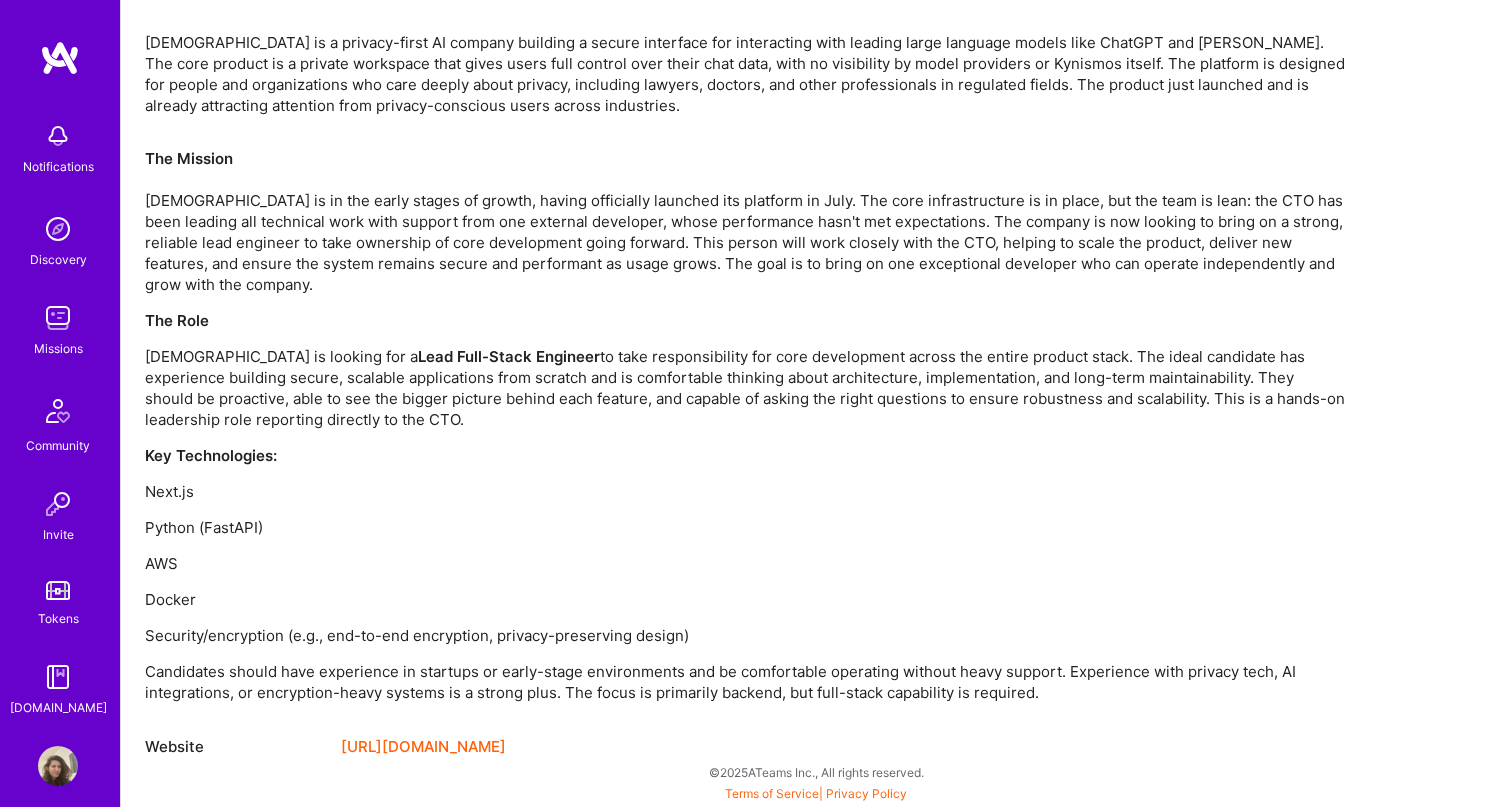 scroll, scrollTop: 1305, scrollLeft: 0, axis: vertical 